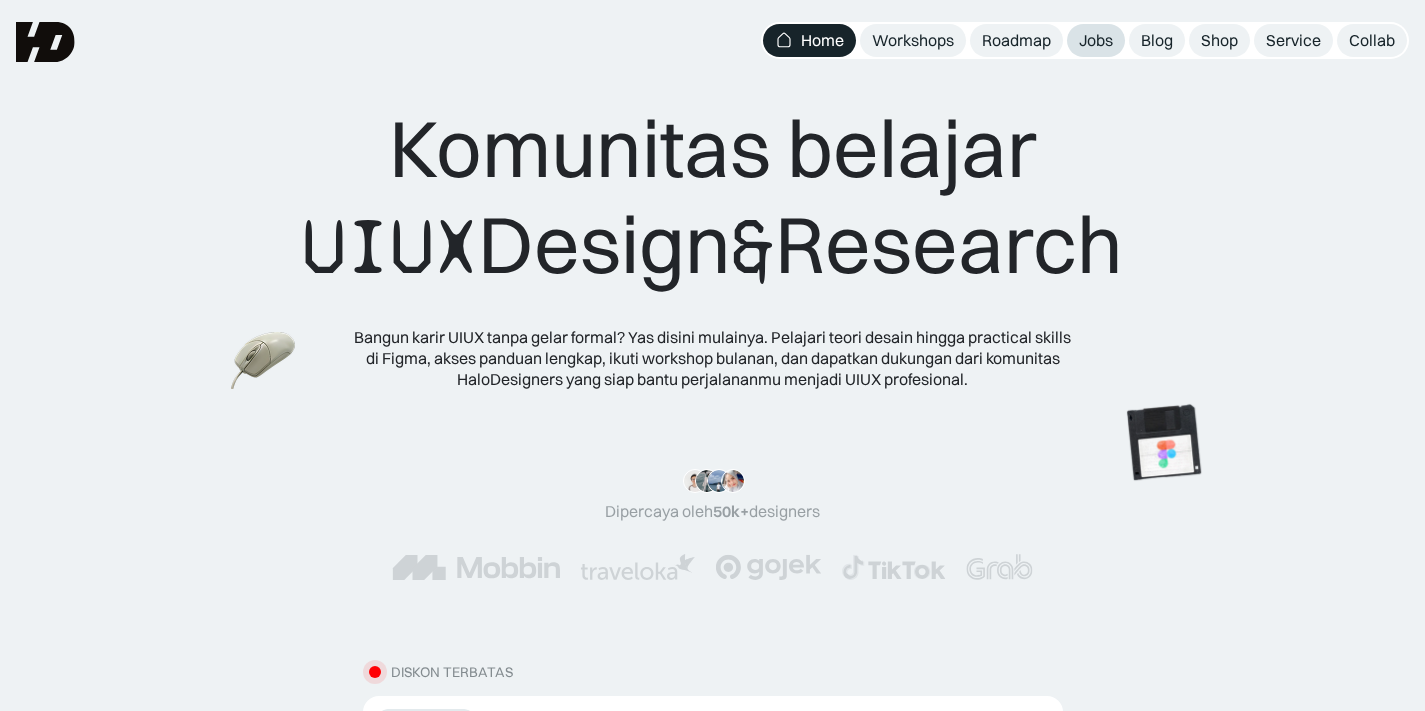 scroll, scrollTop: 0, scrollLeft: 0, axis: both 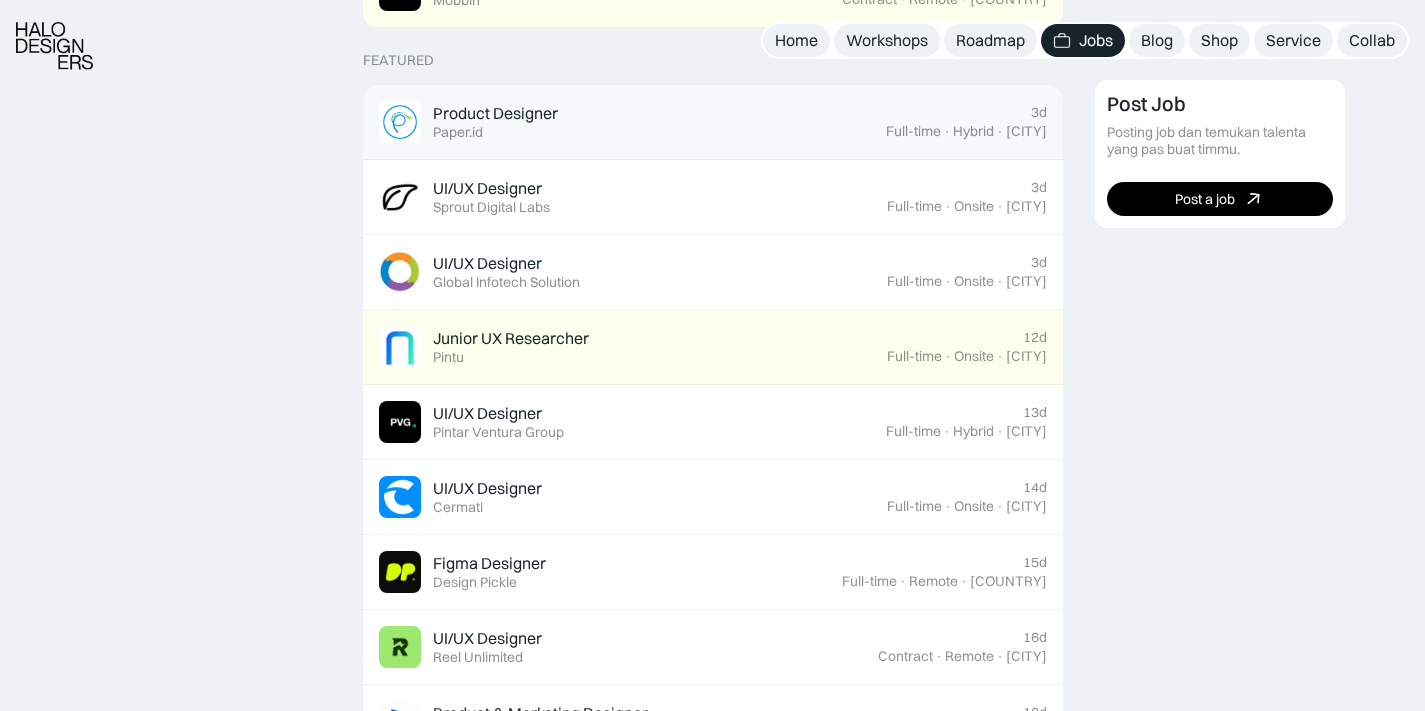 click on "Product Designer Featured Paper.id" at bounding box center (632, 122) 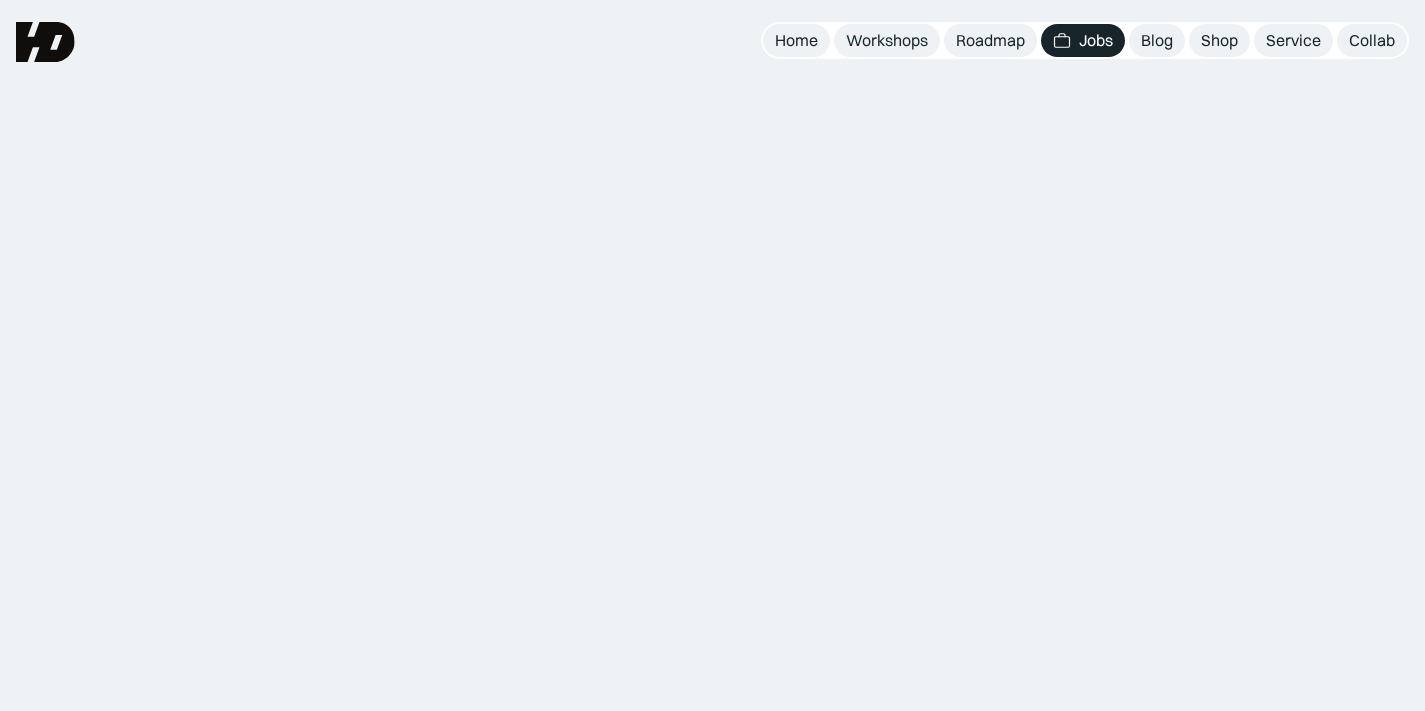 scroll, scrollTop: 0, scrollLeft: 0, axis: both 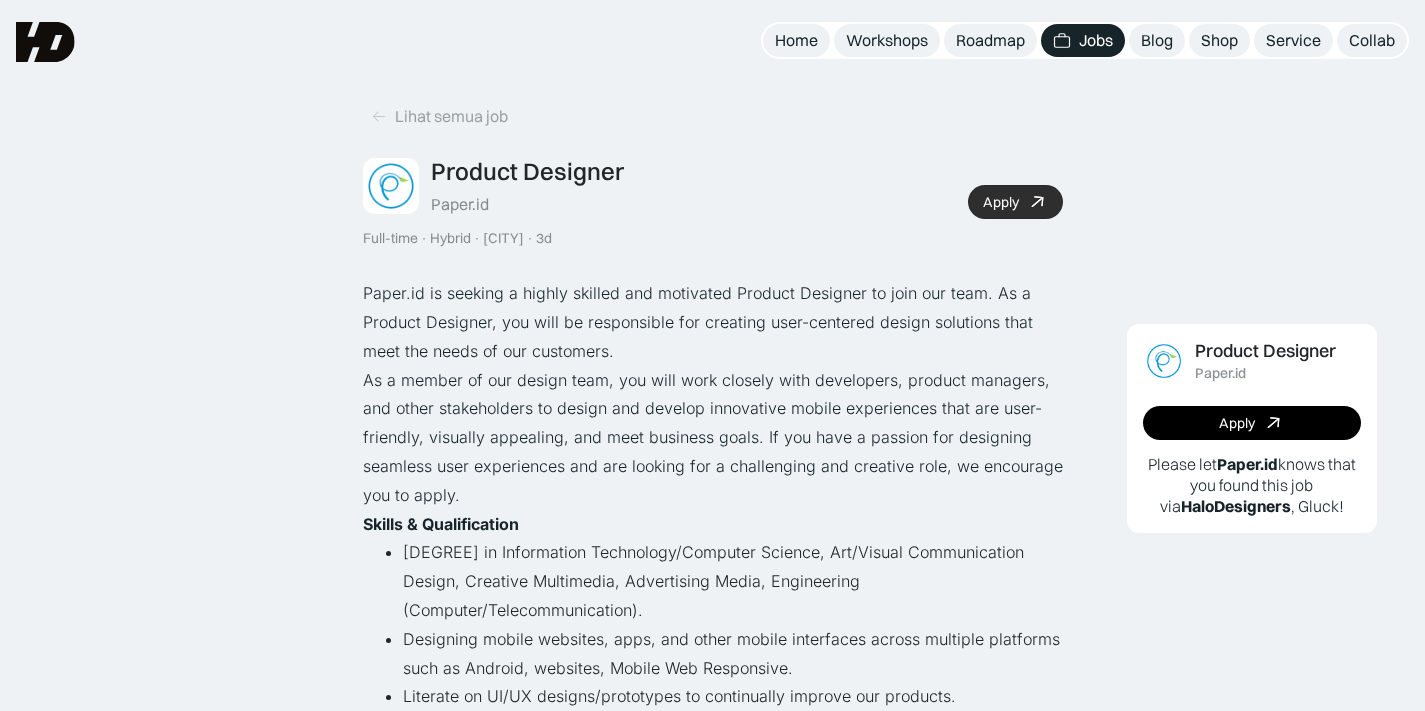 click 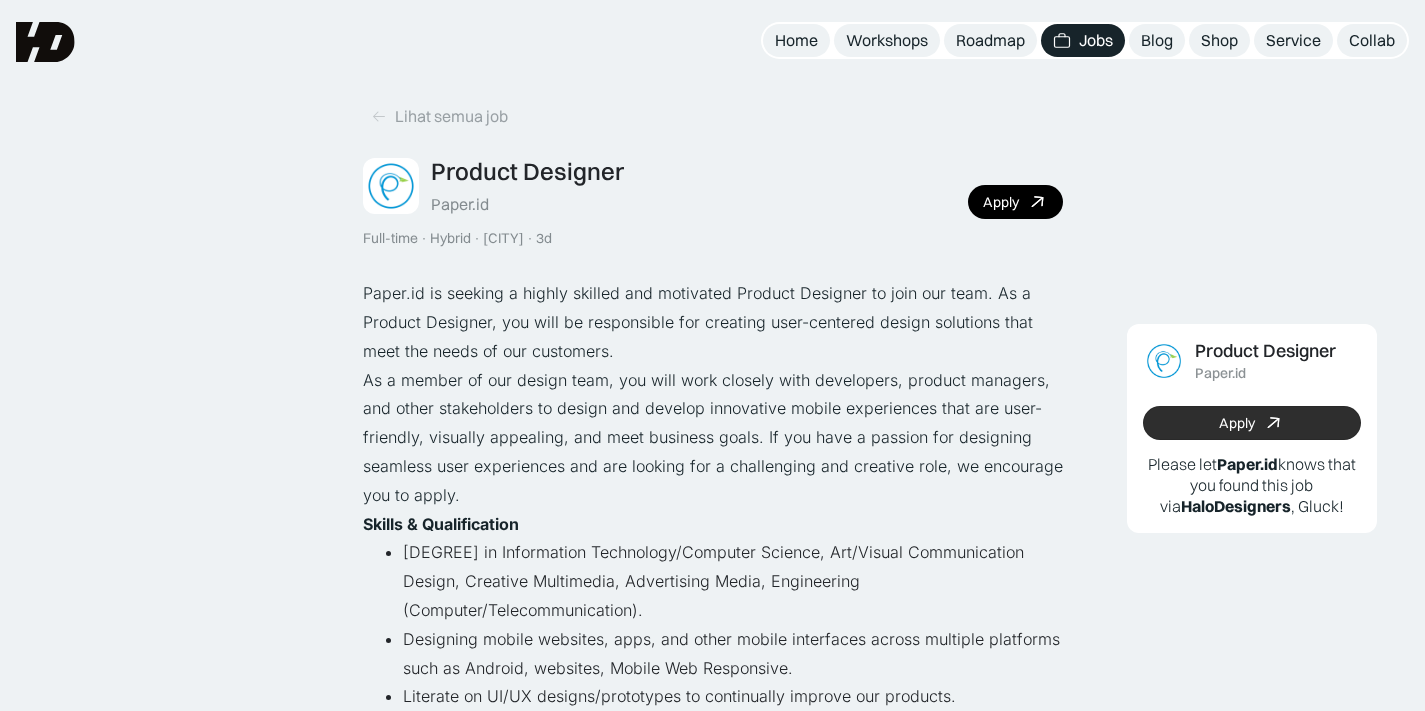 click on "Apply" at bounding box center (1252, 423) 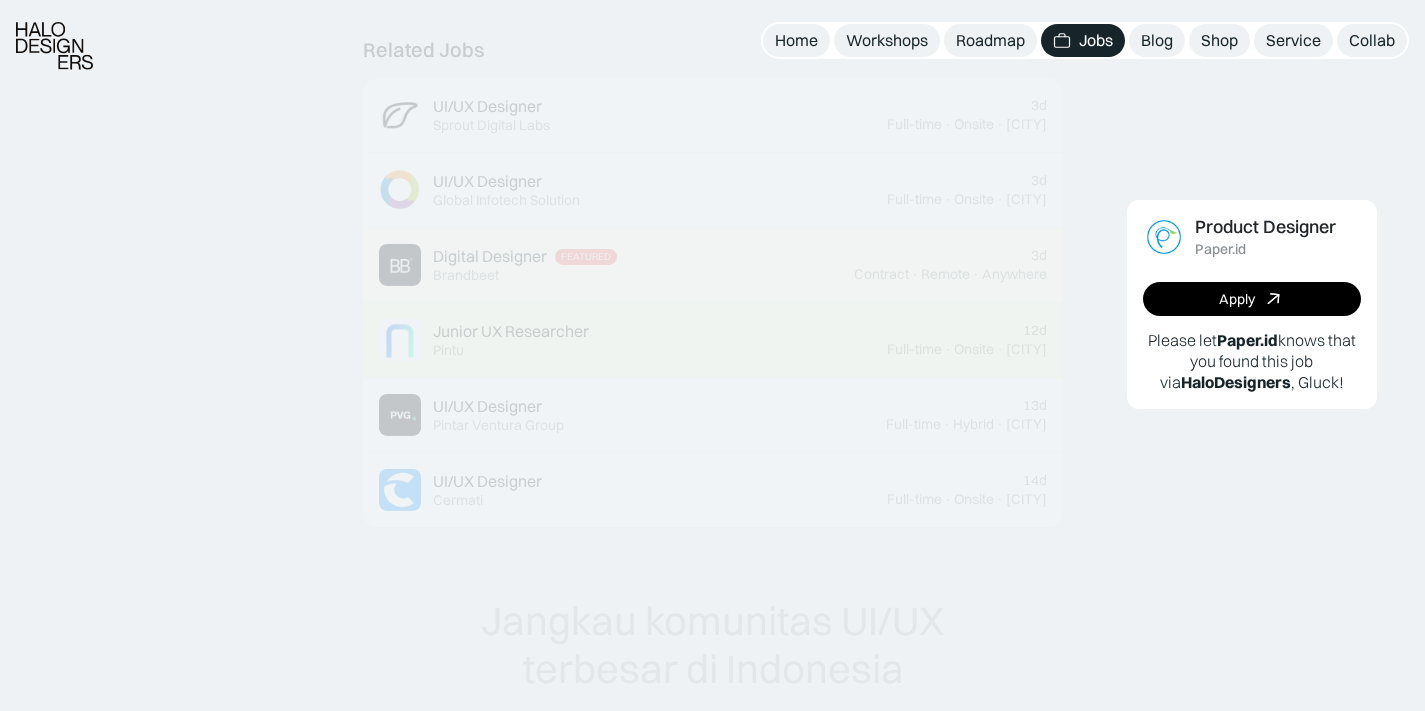 scroll, scrollTop: 1498, scrollLeft: 0, axis: vertical 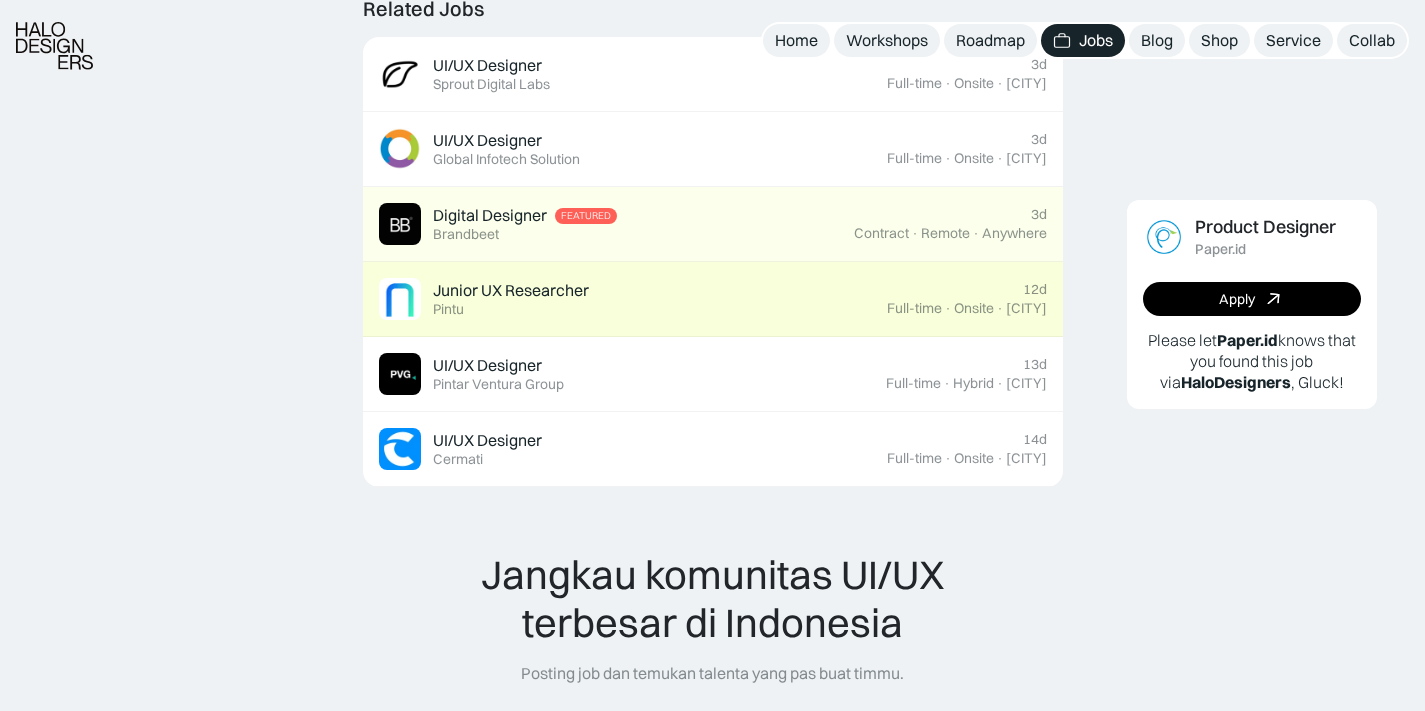 click on "Junior UX Researcher Featured Pintu" at bounding box center [633, 299] 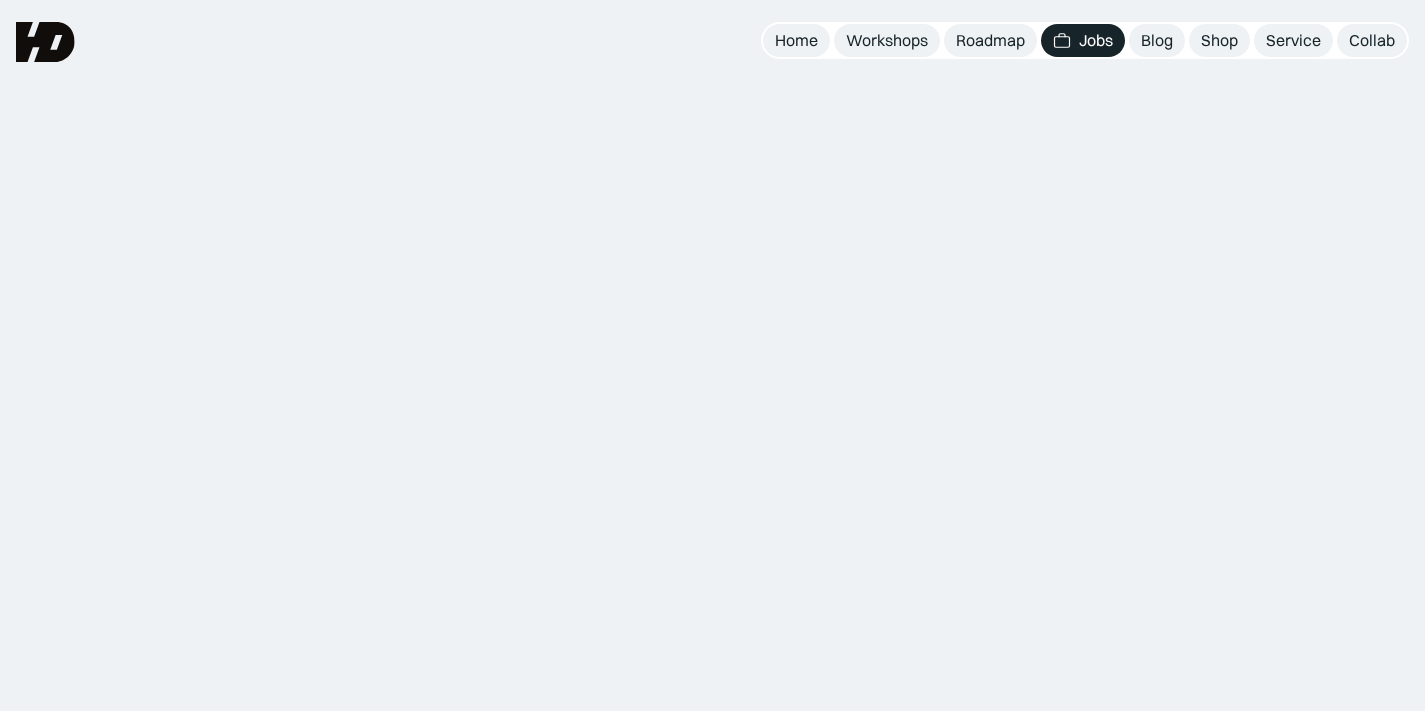 scroll, scrollTop: 0, scrollLeft: 0, axis: both 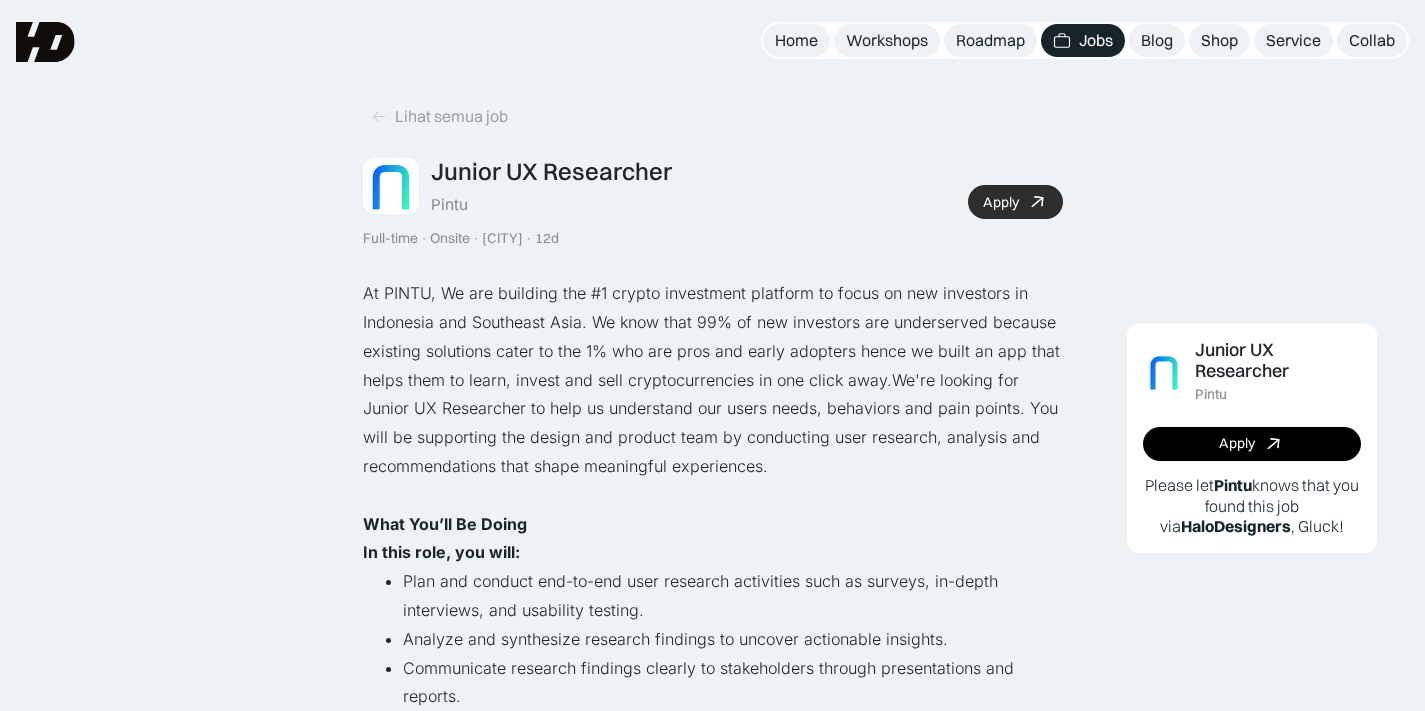 click on "Apply" at bounding box center [1015, 202] 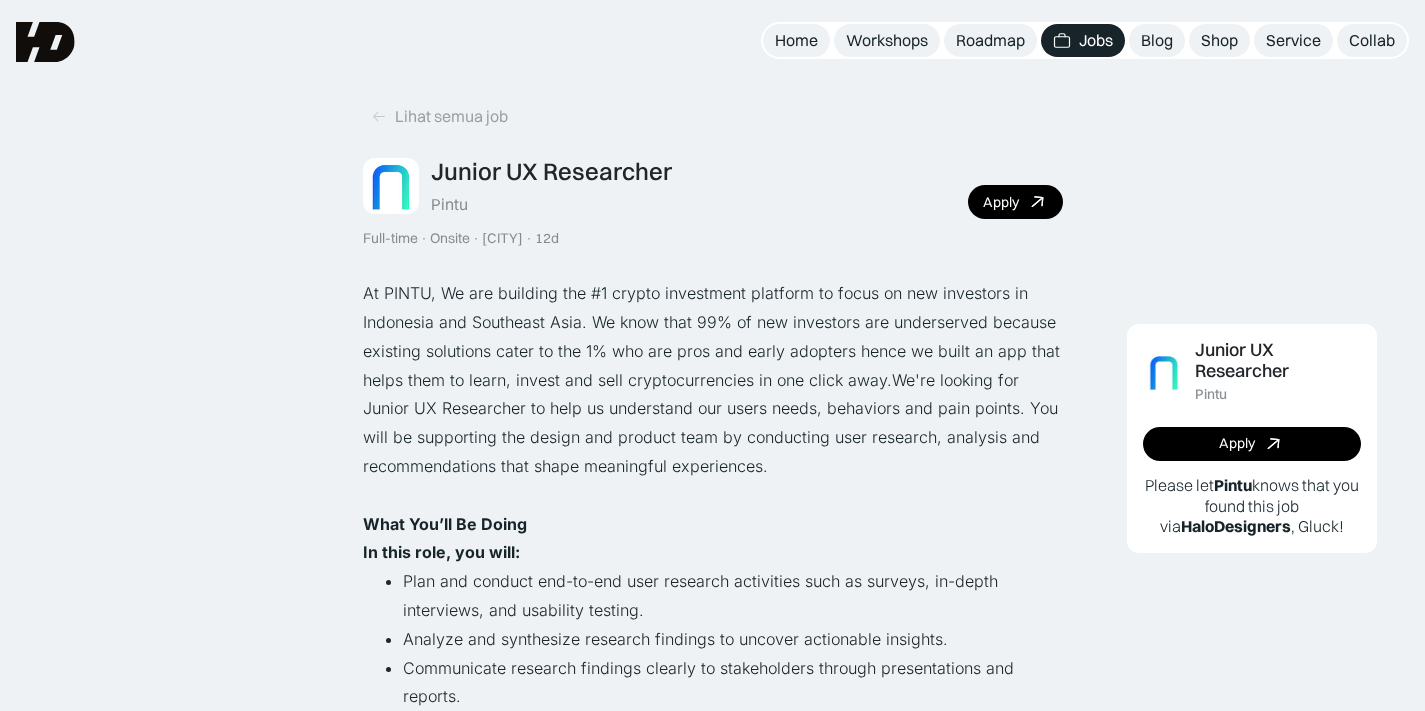 click on "Junior UX Researcher - Pintu Full-time · Onsite · [CITY] · [DAY]d Apply" at bounding box center (713, 202) 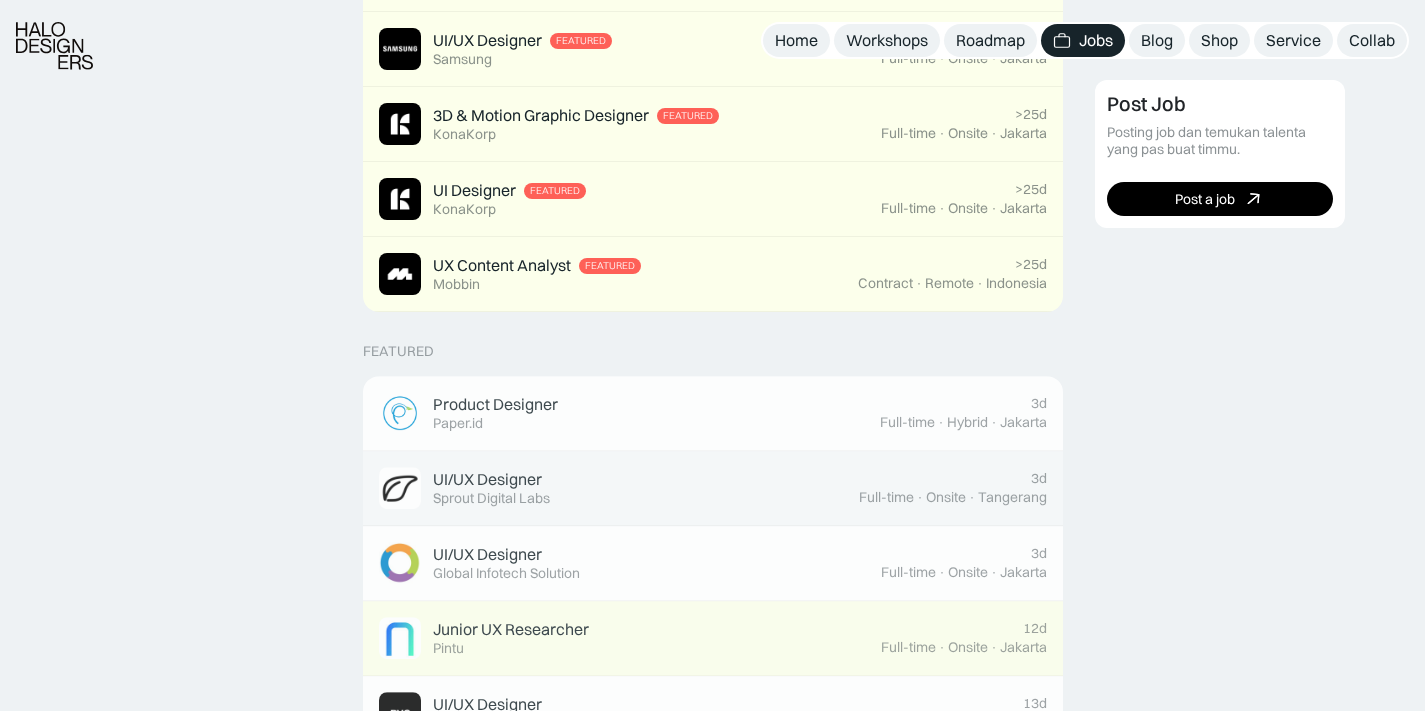 scroll, scrollTop: 702, scrollLeft: 0, axis: vertical 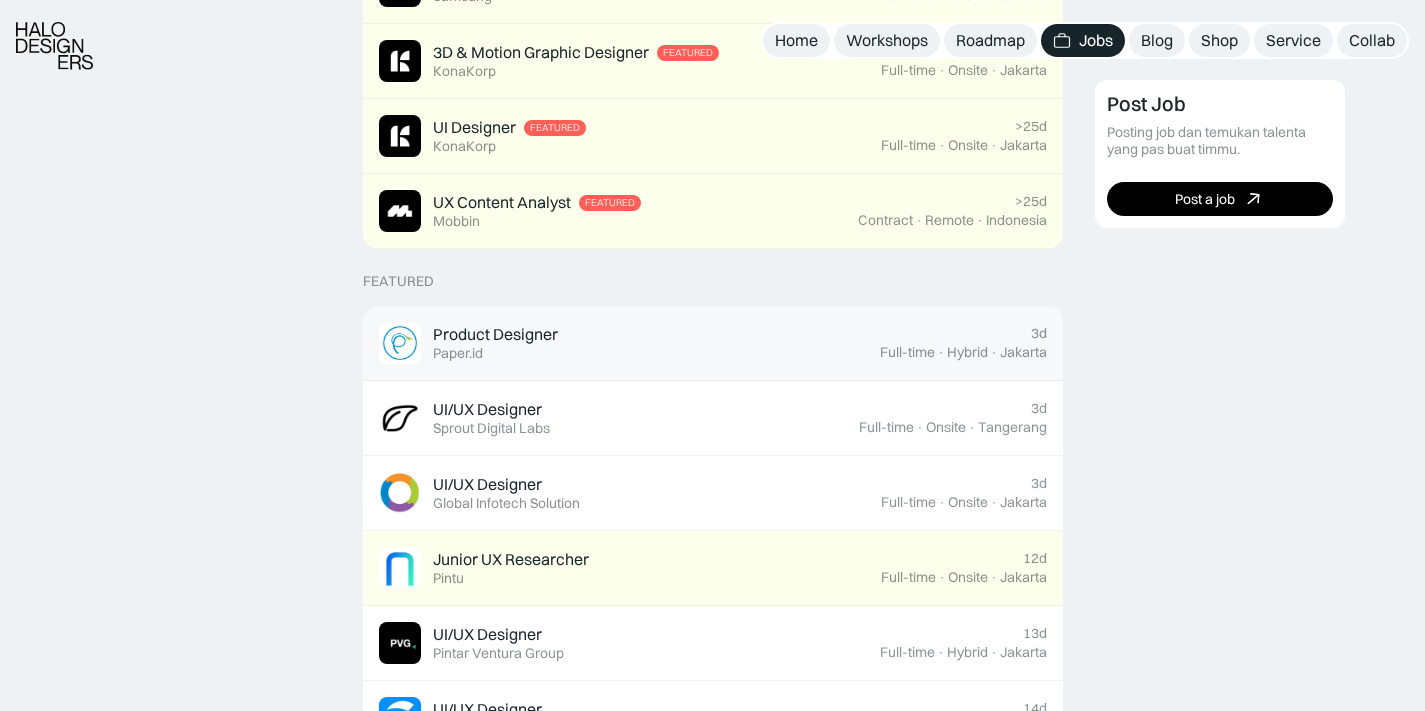 click on "3d Full-time  ·  Hybrid  ·  [LOCATION]" at bounding box center (963, 343) 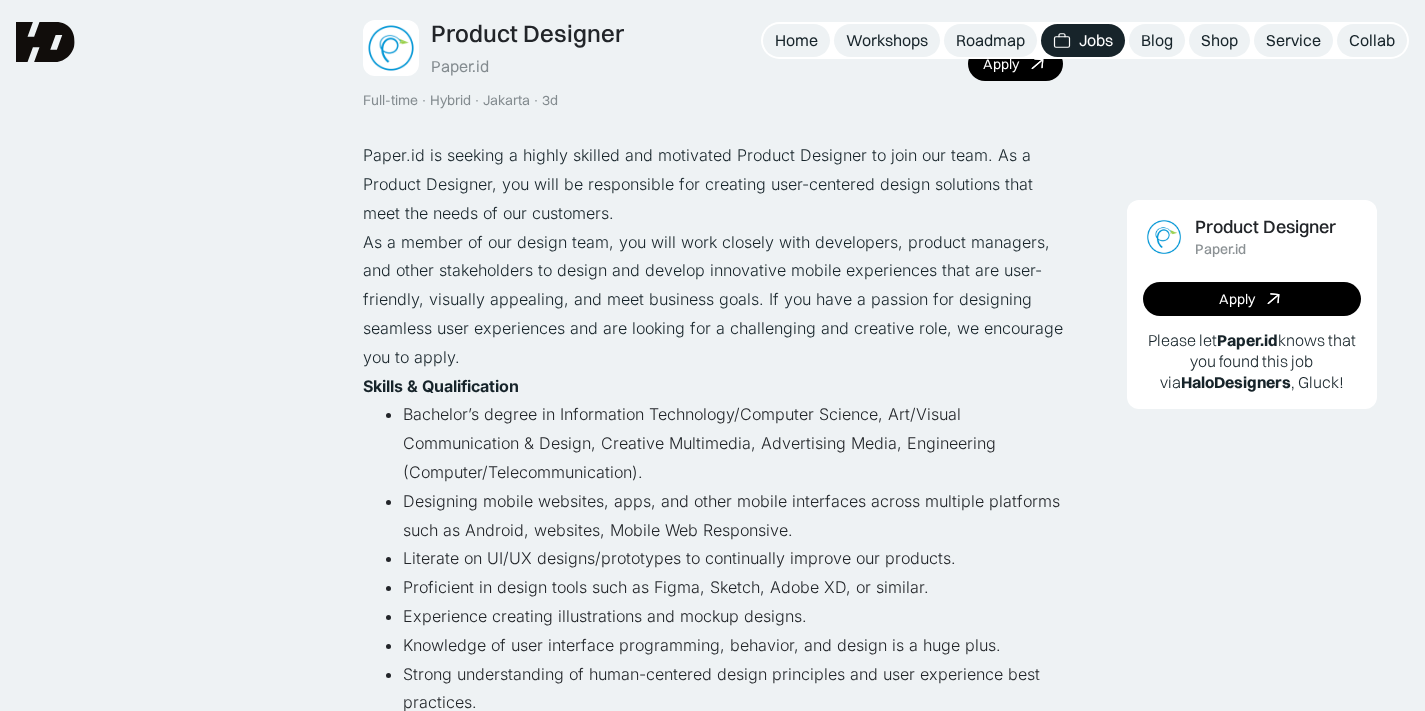 scroll, scrollTop: 0, scrollLeft: 0, axis: both 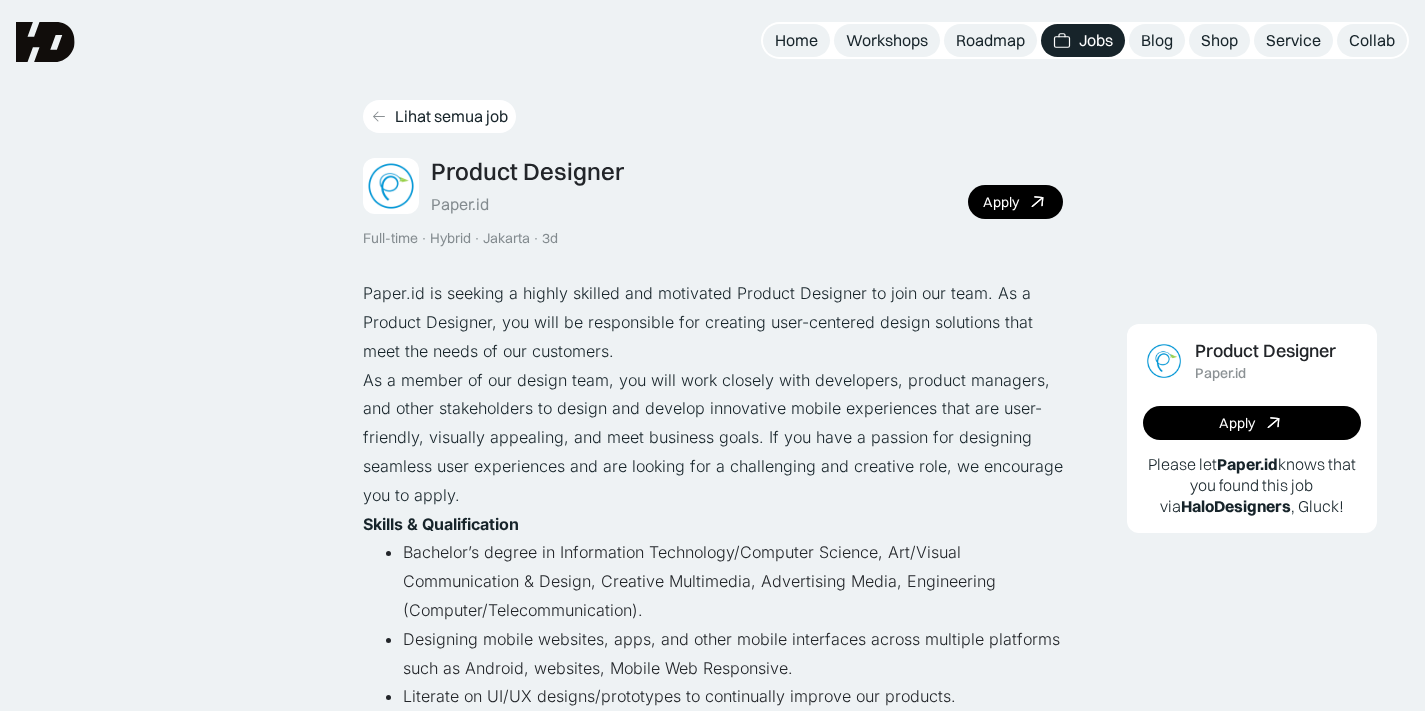 click on "Lihat semua job" at bounding box center (439, 116) 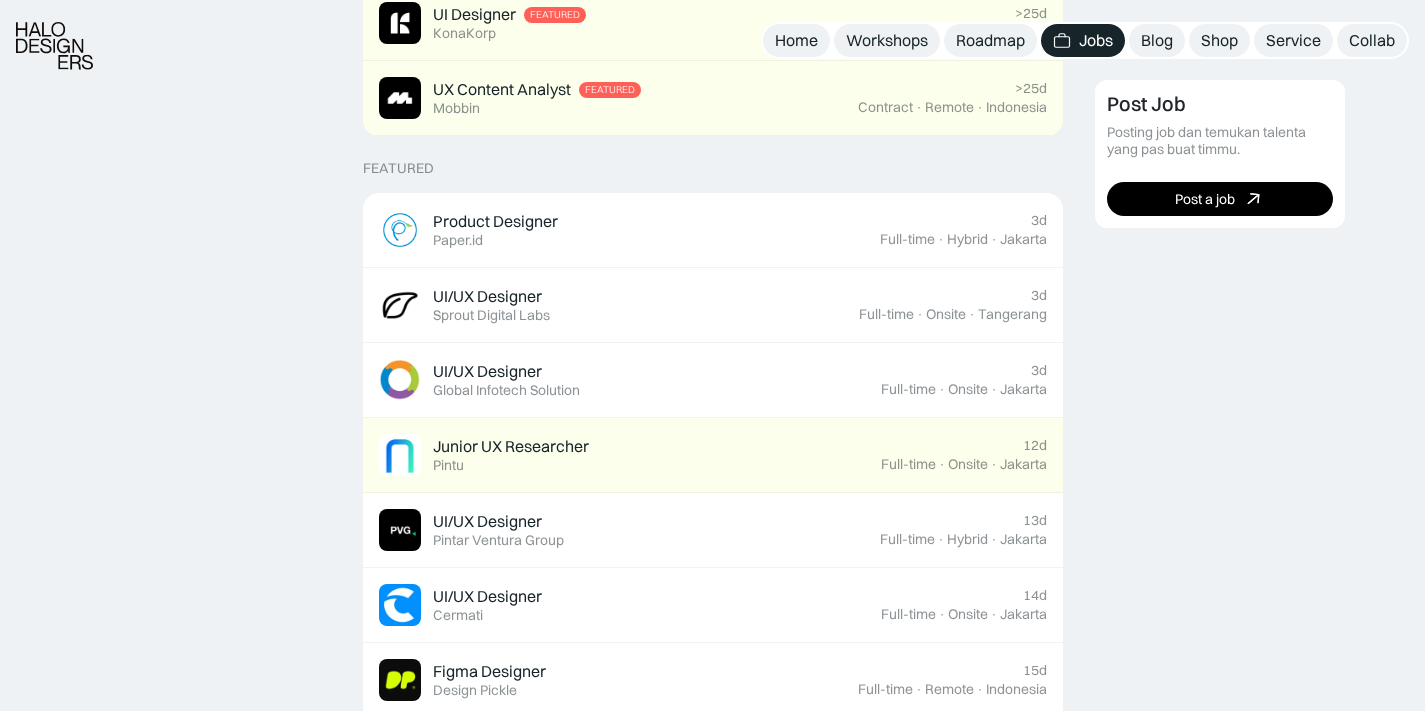 scroll, scrollTop: 817, scrollLeft: 0, axis: vertical 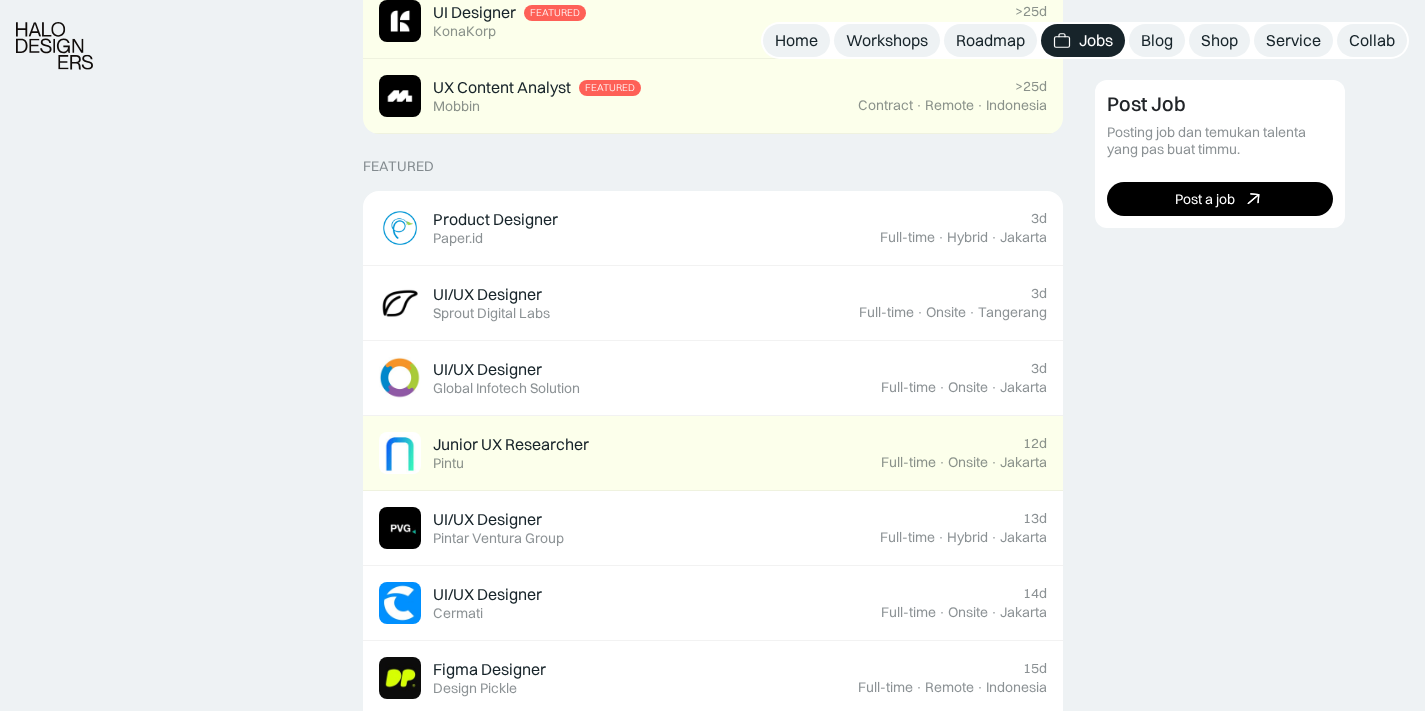 click on "Post Job Posting job dan temukan talenta yang pas buat timmu. Post a job" at bounding box center [1252, 1022] 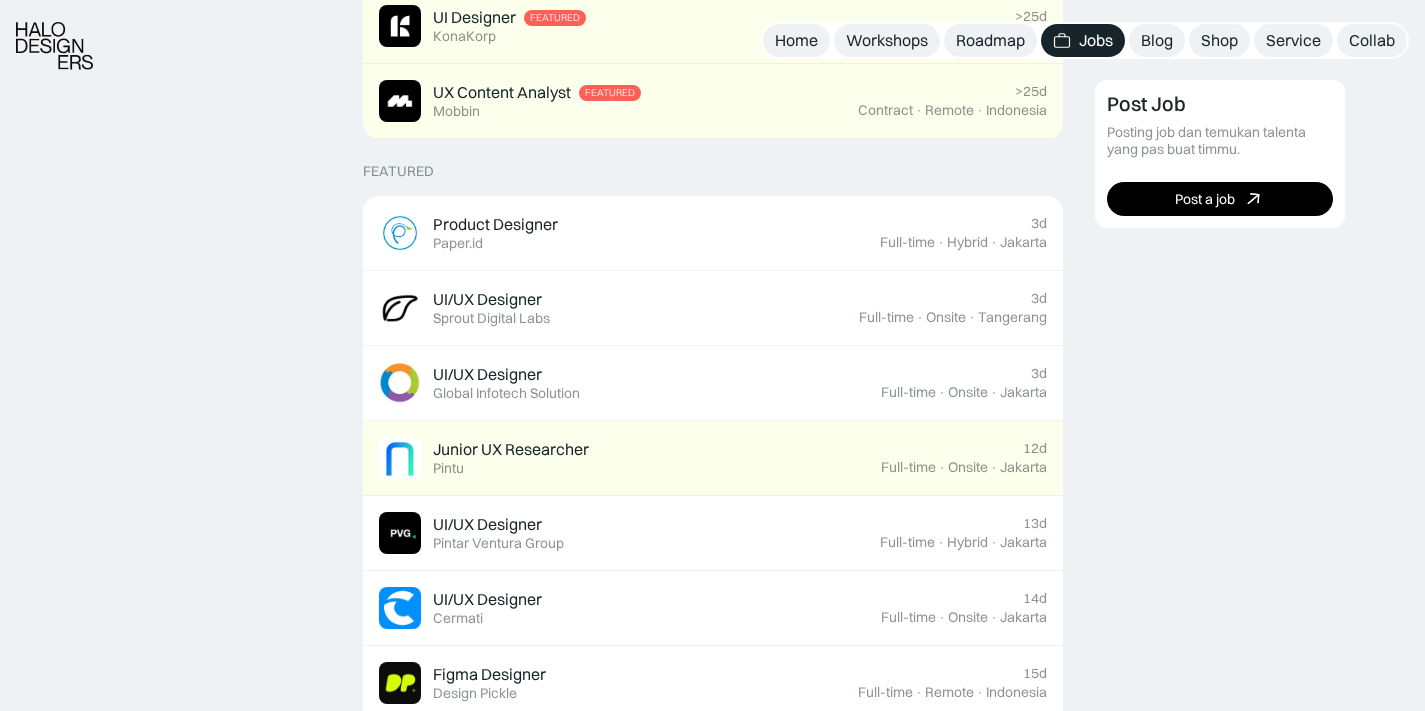 scroll, scrollTop: 872, scrollLeft: 0, axis: vertical 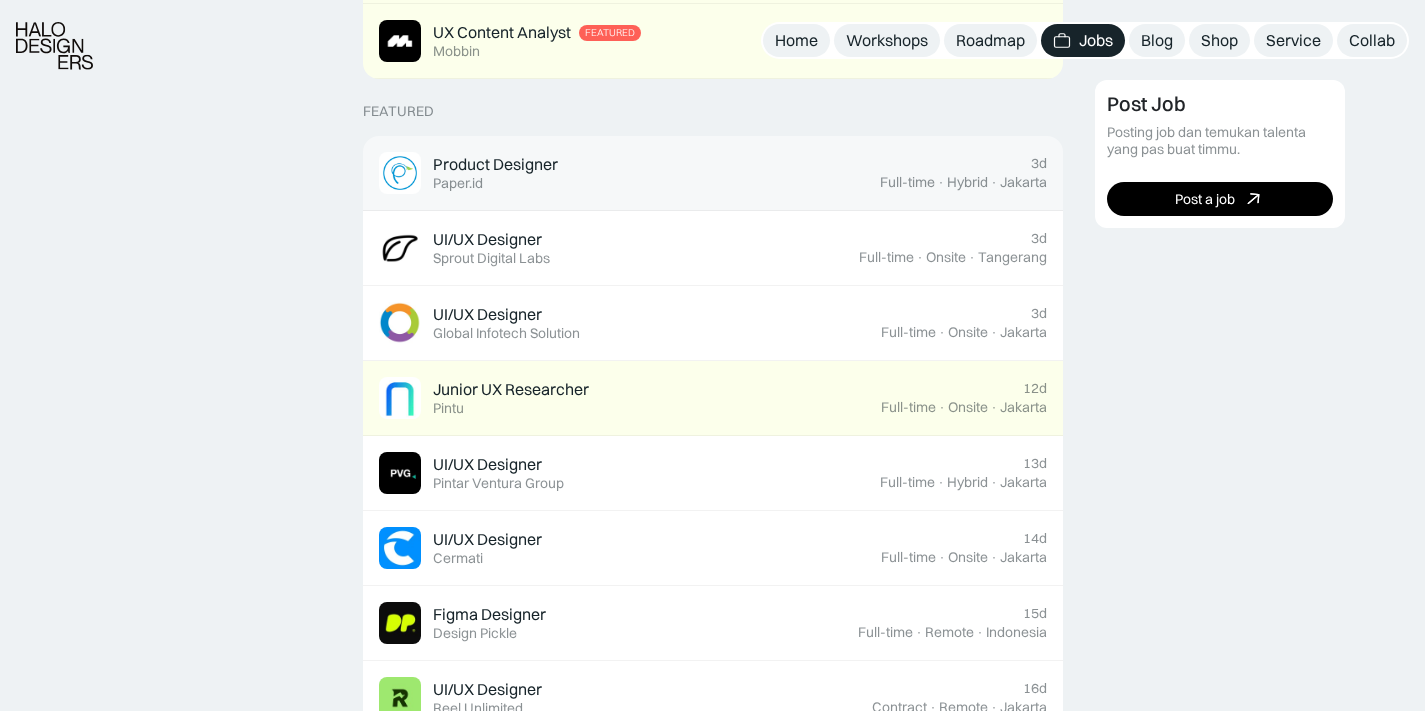 click on "Product Designer Featured Paper.id 3d Full-time  ·  Hybrid  ·  [LOCATION]" at bounding box center (713, 173) 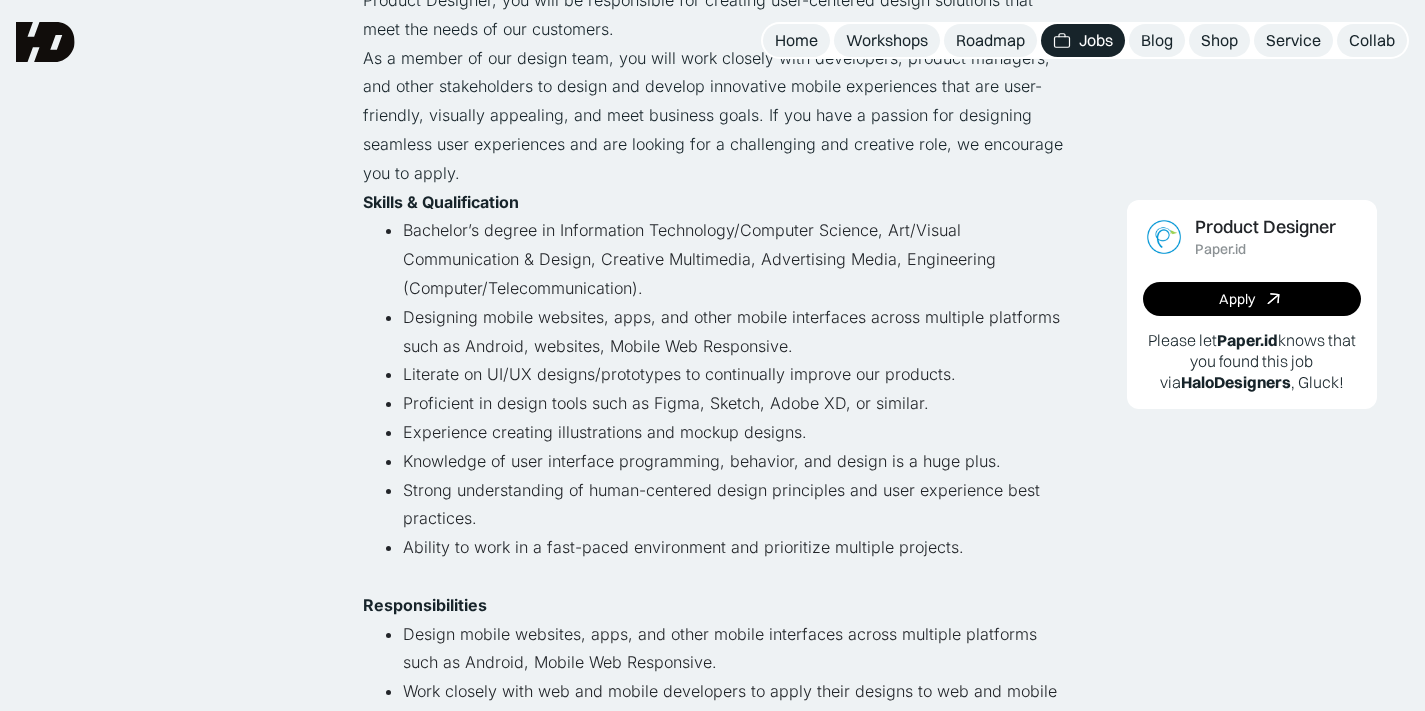 scroll, scrollTop: 0, scrollLeft: 0, axis: both 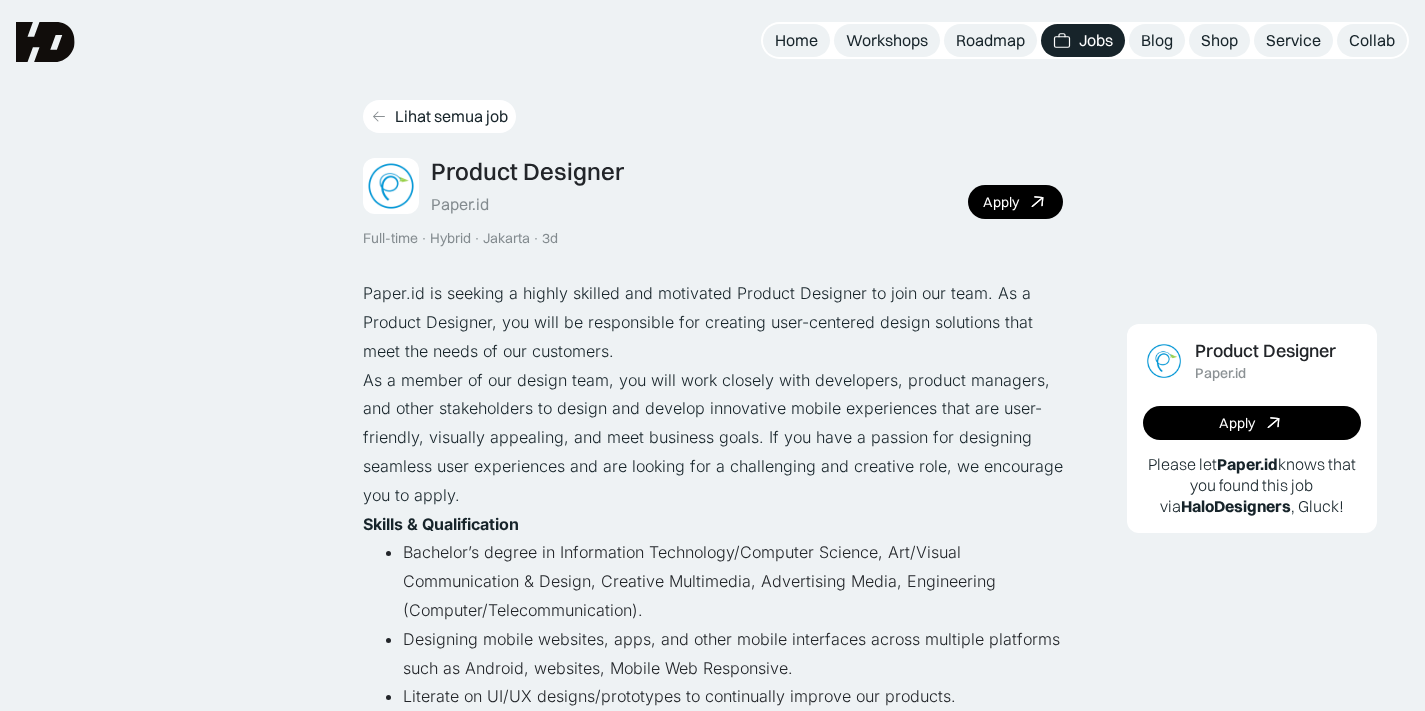 click on "Lihat semua job" at bounding box center [439, 116] 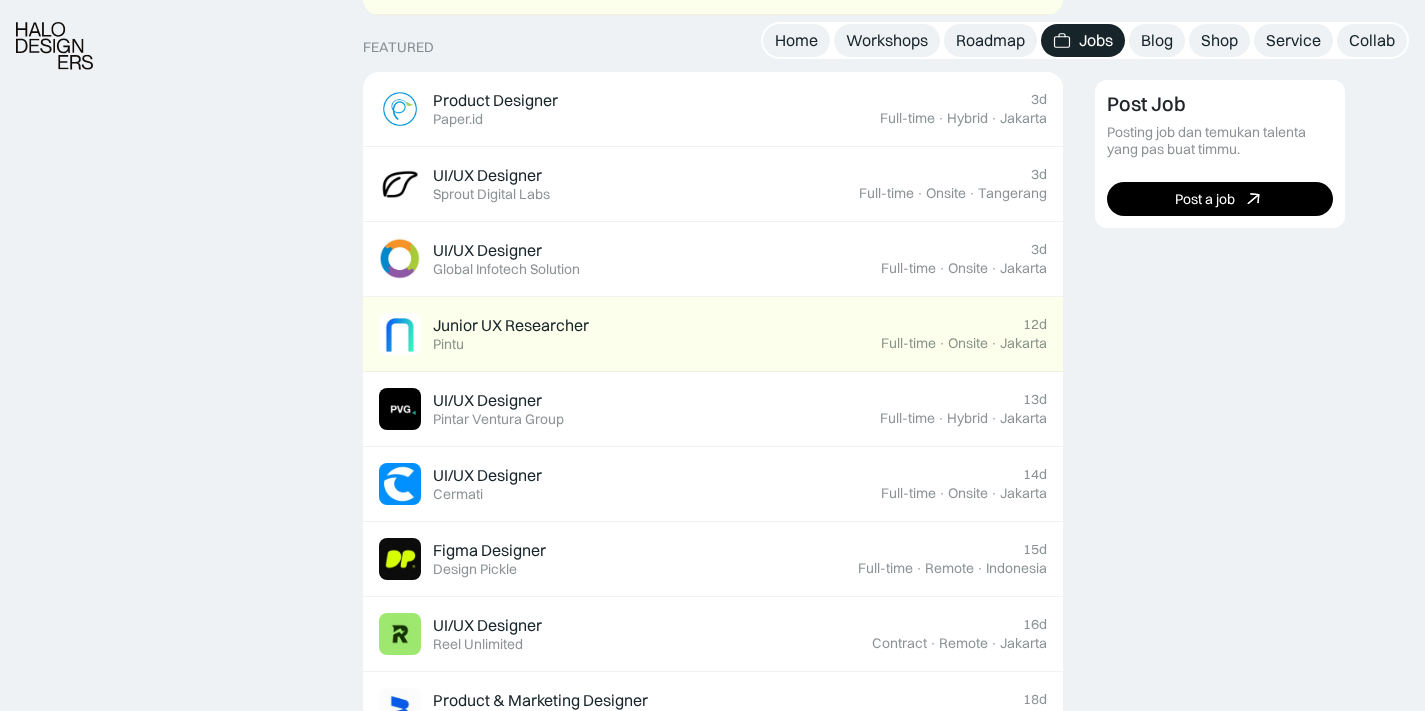 scroll, scrollTop: 938, scrollLeft: 0, axis: vertical 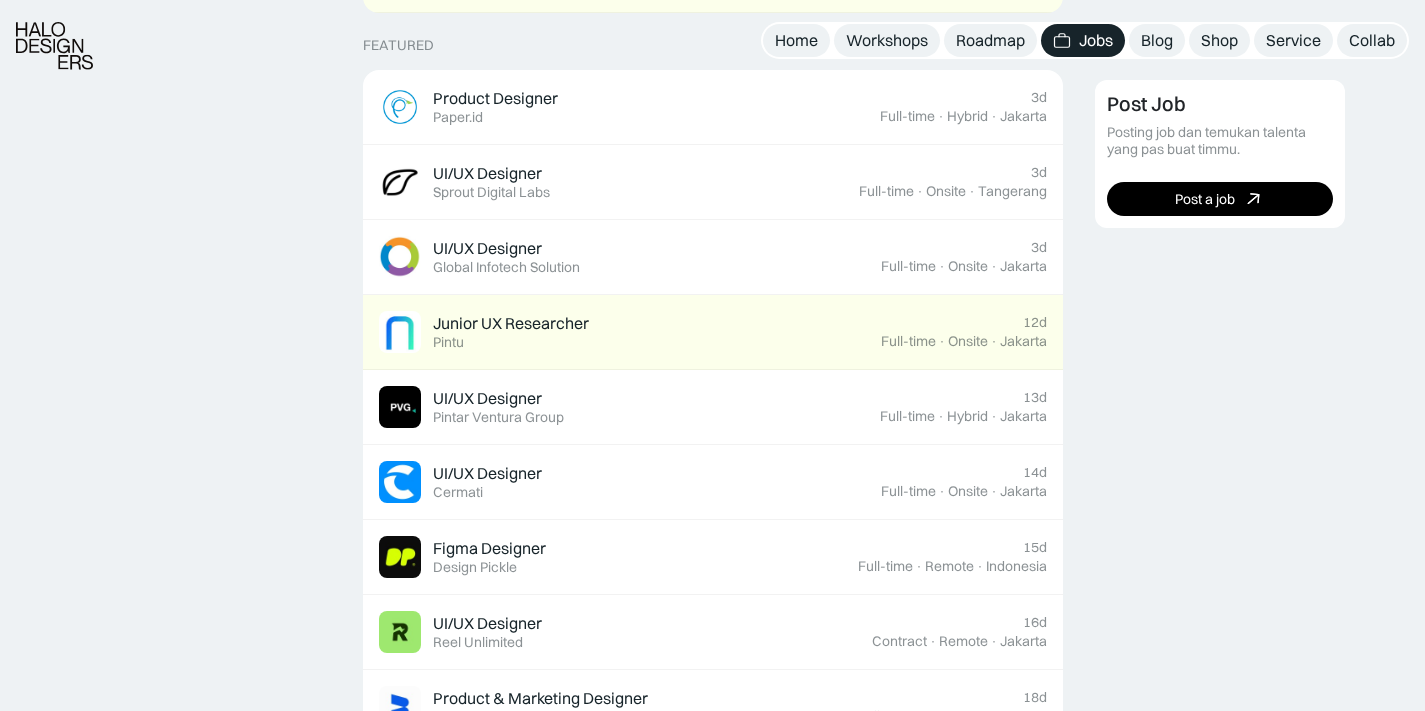 click on "Featured Digital Designer Featured Brandbeet 3d Contract  ·  Remote  ·  Anywhere UI/UX Designer Featured Samsung 17d Full-time  ·  Onsite  ·  Jakarta 3D & Motion Graphic Designer Featured KonaKorp >25d Full-time  ·  Onsite  ·  Jakarta UI Designer Featured KonaKorp >25d Full-time  ·  Onsite  ·  Jakarta UX Content Analyst Featured Mobbin >25d Contract  ·  Remote  ·  Indonesia Featured Product Designer Featured Paper.id 3d Full-time  ·  Hybrid  ·  Jakarta UI/UX Designer Featured Sprout Digital Labs 3d Full-time  ·  Onsite  ·  Tangerang UI/UX Designer Featured Global Infotech Solution 3d Full-time  ·  Onsite  ·  Jakarta Junior UX Researcher Featured Pintu 12d Full-time  ·  Onsite  ·  Jakarta UI/UX Designer Featured Pintar Ventura Group 13d Full-time  ·  Hybrid  ·  Jakarta UI/UX Designer Featured Cermati 14d Full-time  ·  Onsite  ·  Jakarta Figma Designer Featured Design Pickle 15d Full-time  ·  Remote  ·  Indonesia UI/UX Designer Featured Reel Unlimited 16d Contract  ·  Remote  ·  18d X" at bounding box center [712, 905] 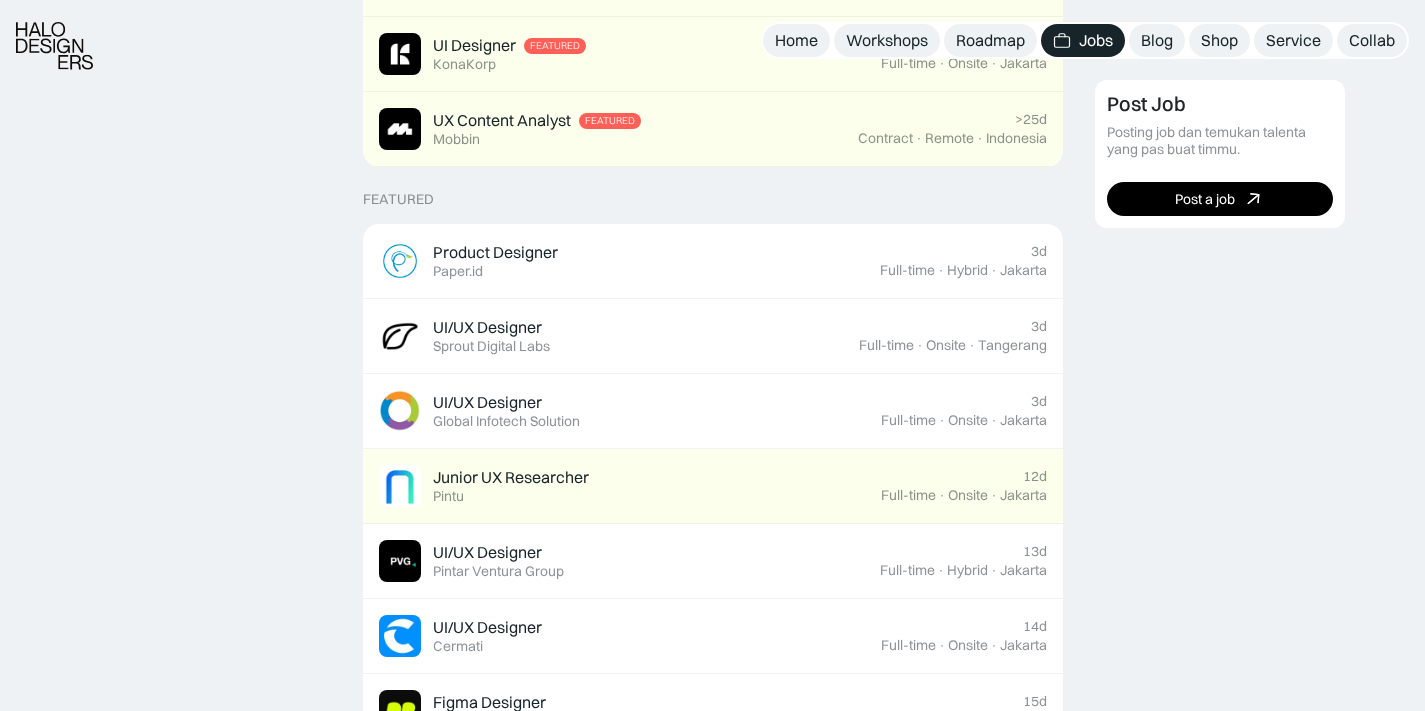 scroll, scrollTop: 785, scrollLeft: 0, axis: vertical 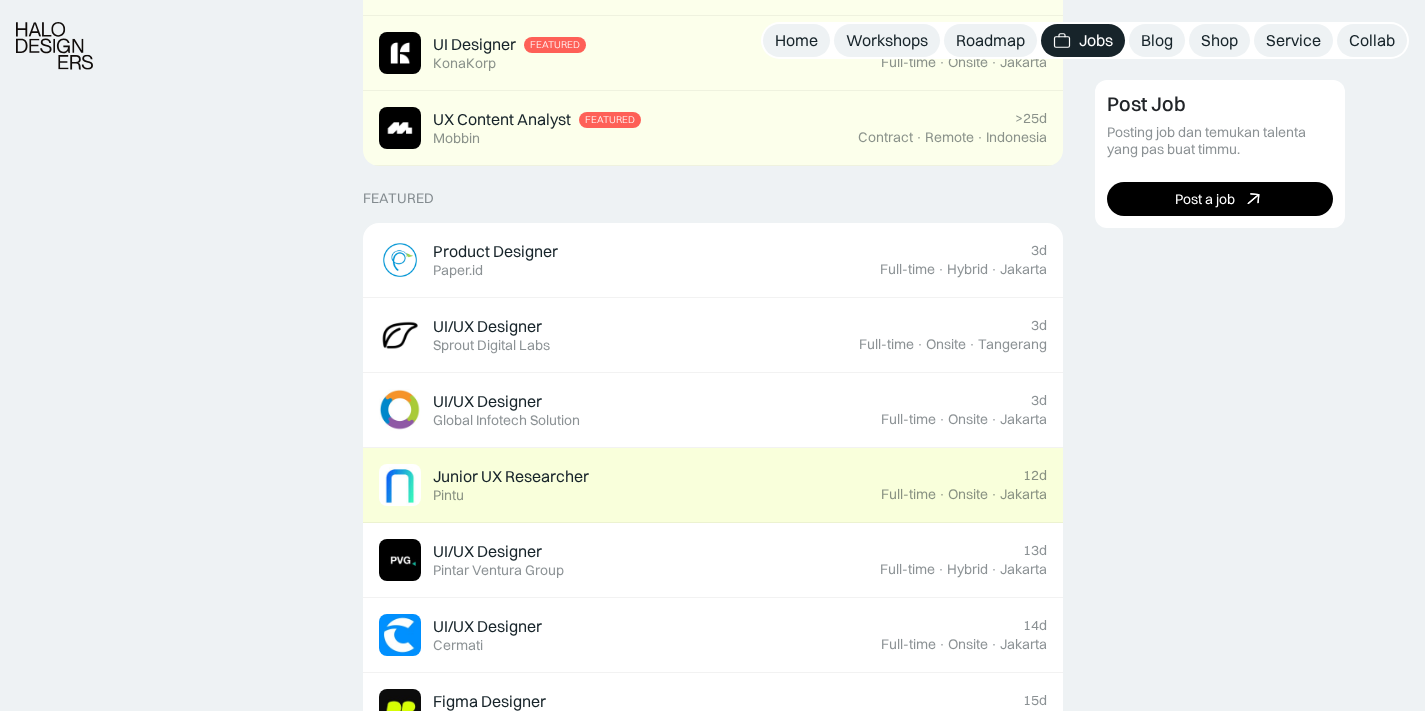 click on "Junior UX Researcher Featured Pintu 12d Full-time  ·  Onsite  ·  [CITY]" at bounding box center (713, 485) 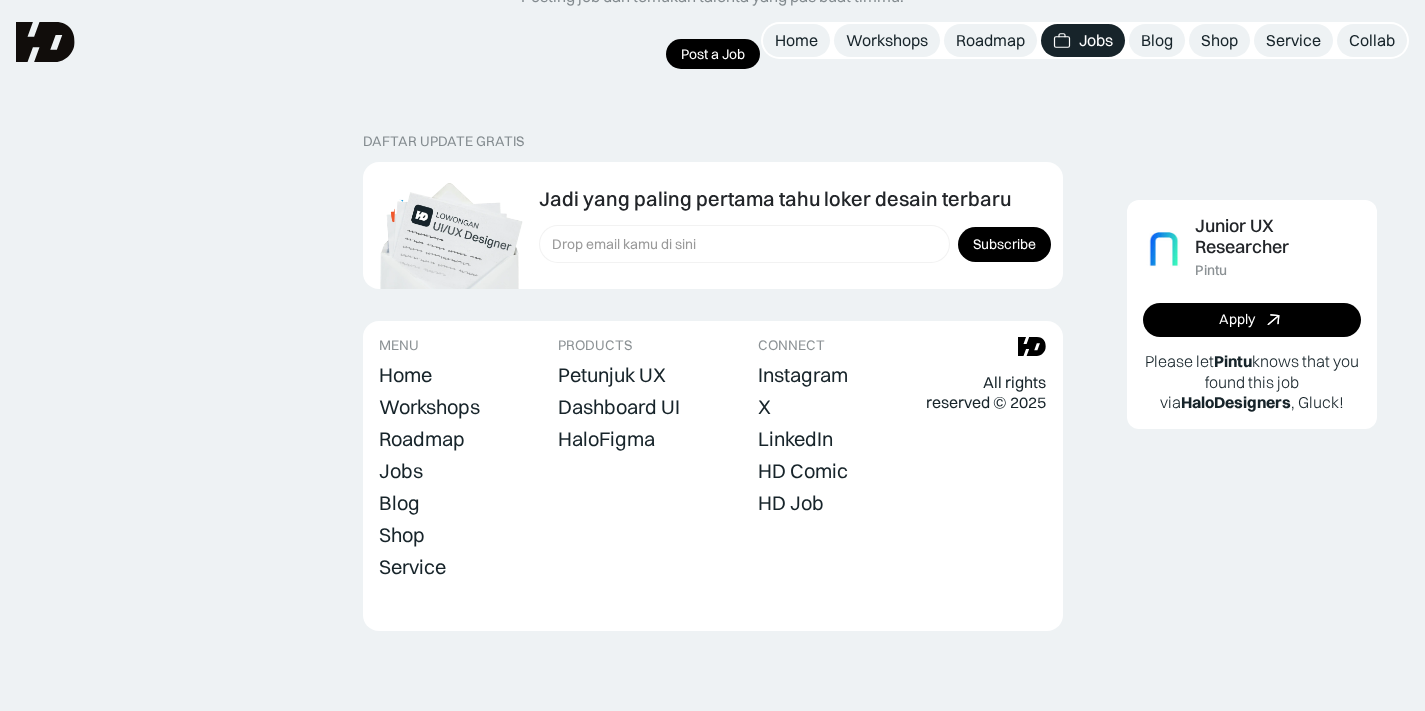 scroll, scrollTop: 0, scrollLeft: 0, axis: both 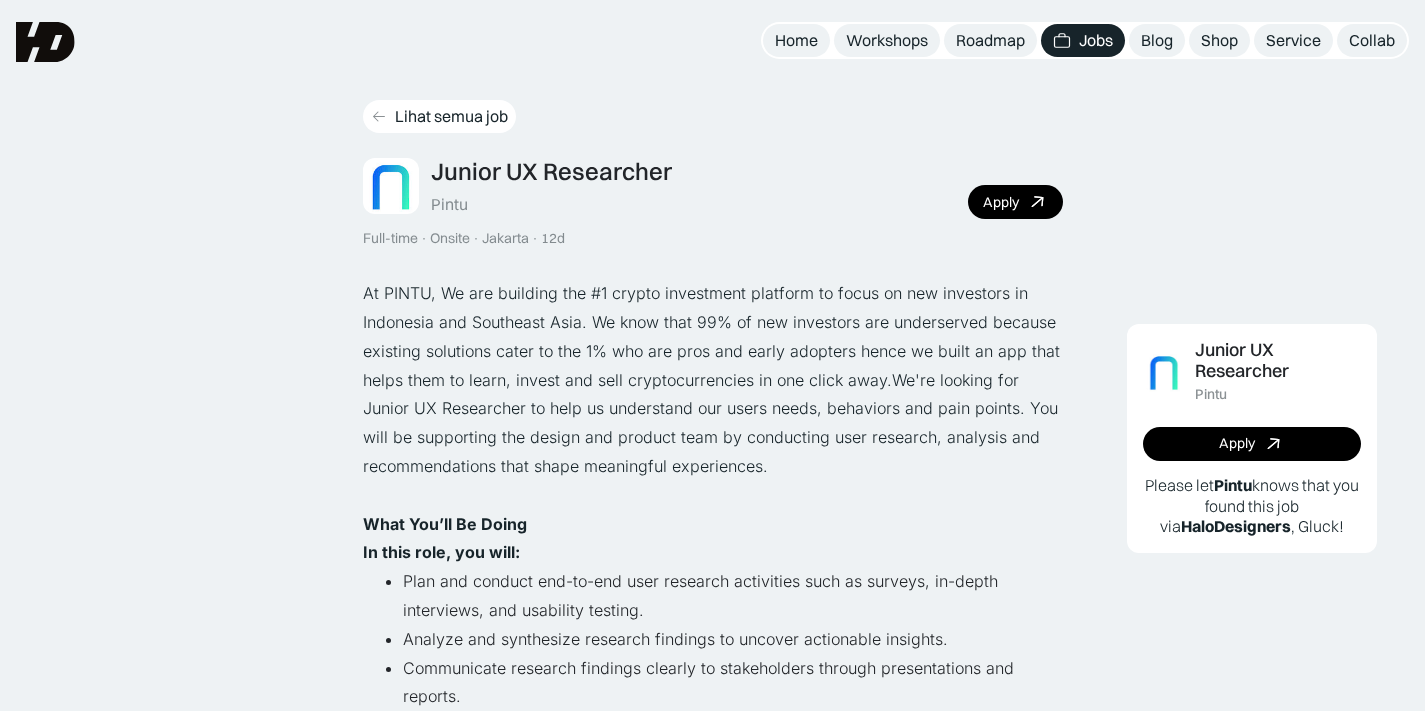 click on "Lihat semua job" at bounding box center (451, 116) 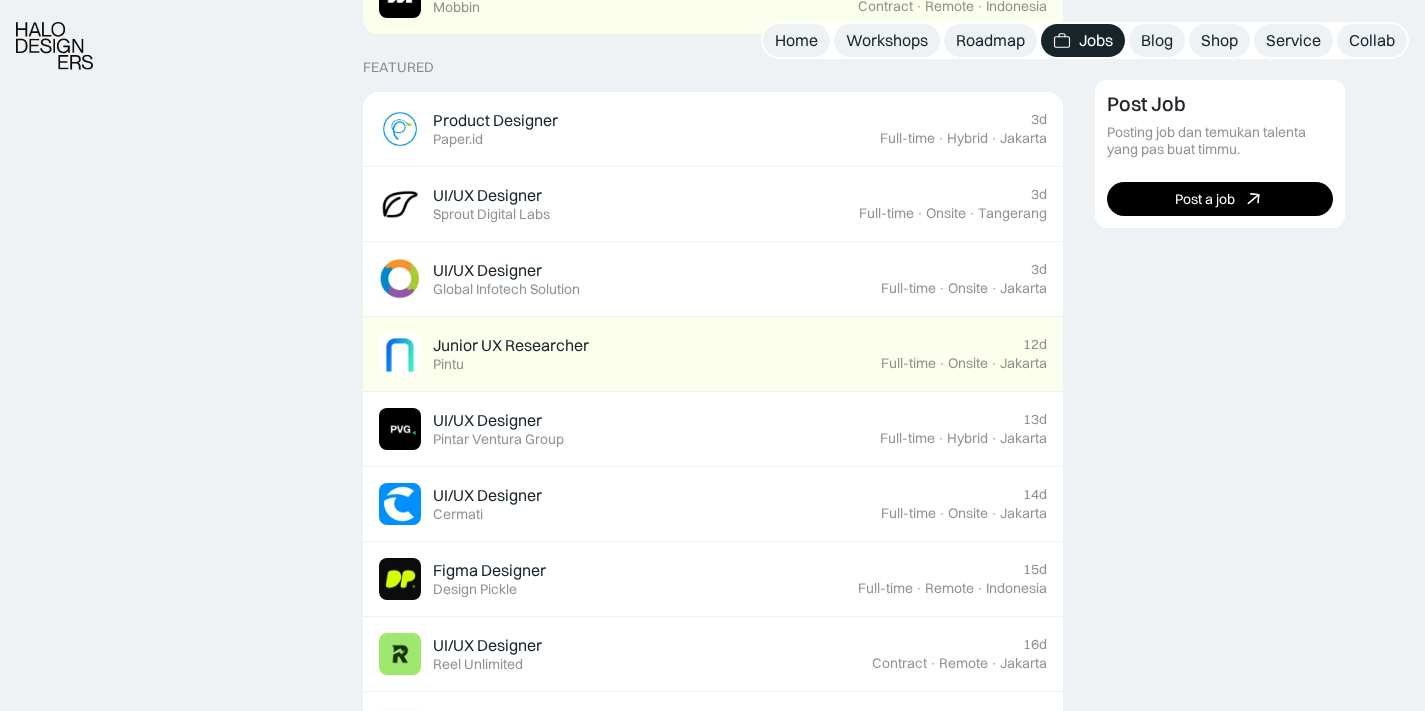 scroll, scrollTop: 927, scrollLeft: 0, axis: vertical 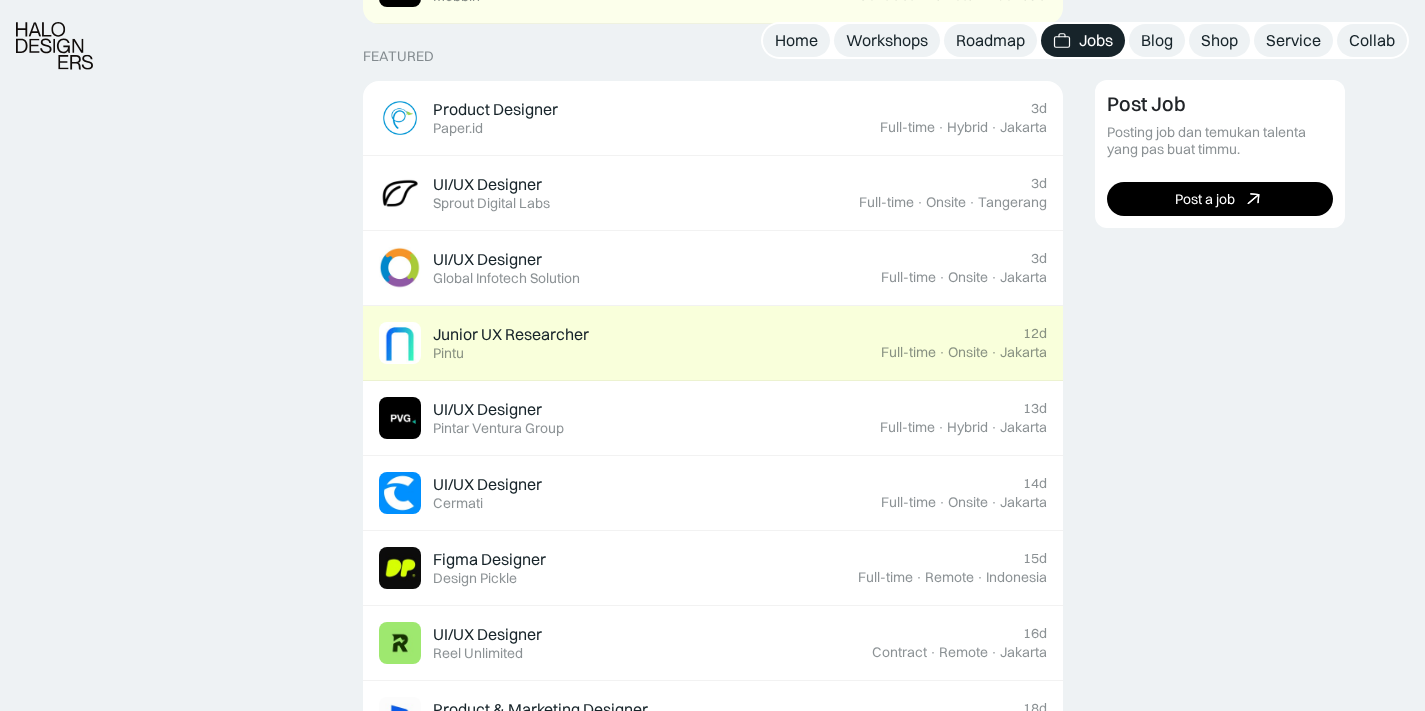 click on "Junior UX Researcher Featured Pintu" at bounding box center (630, 343) 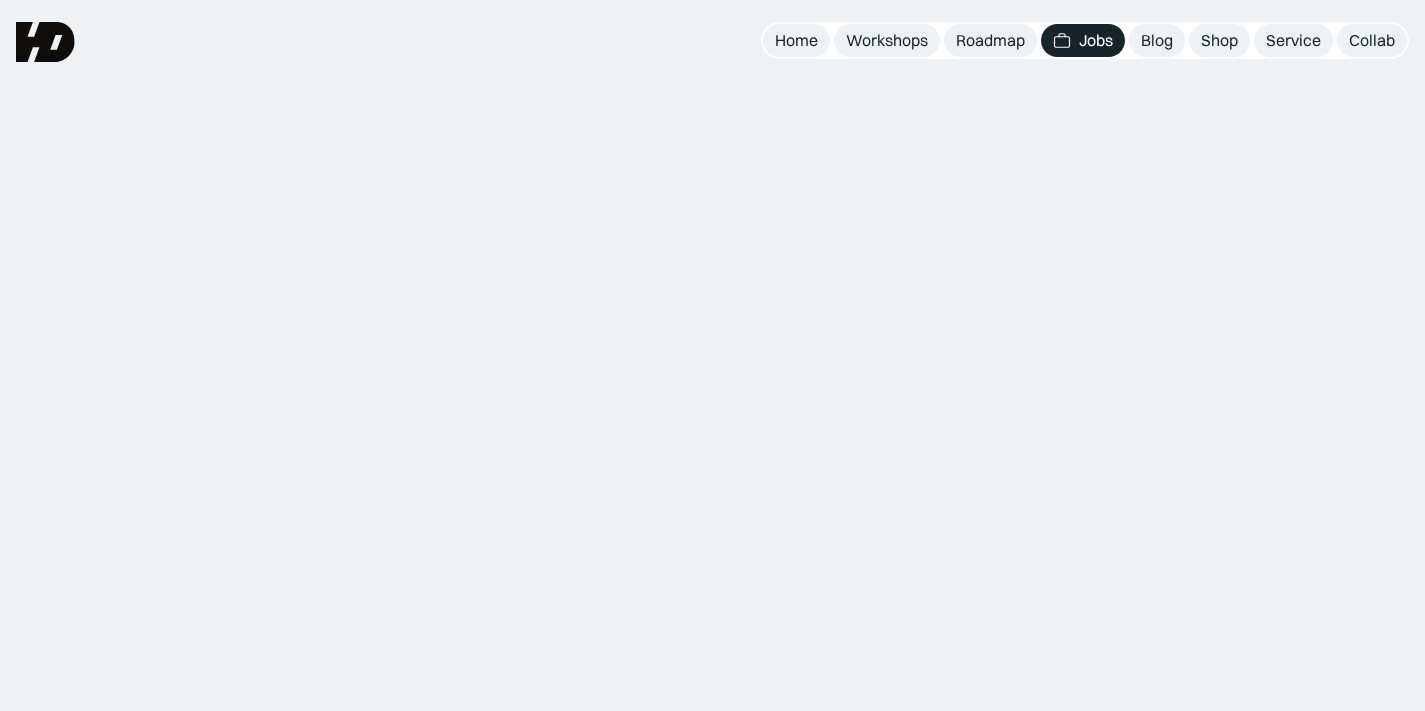 scroll, scrollTop: 0, scrollLeft: 0, axis: both 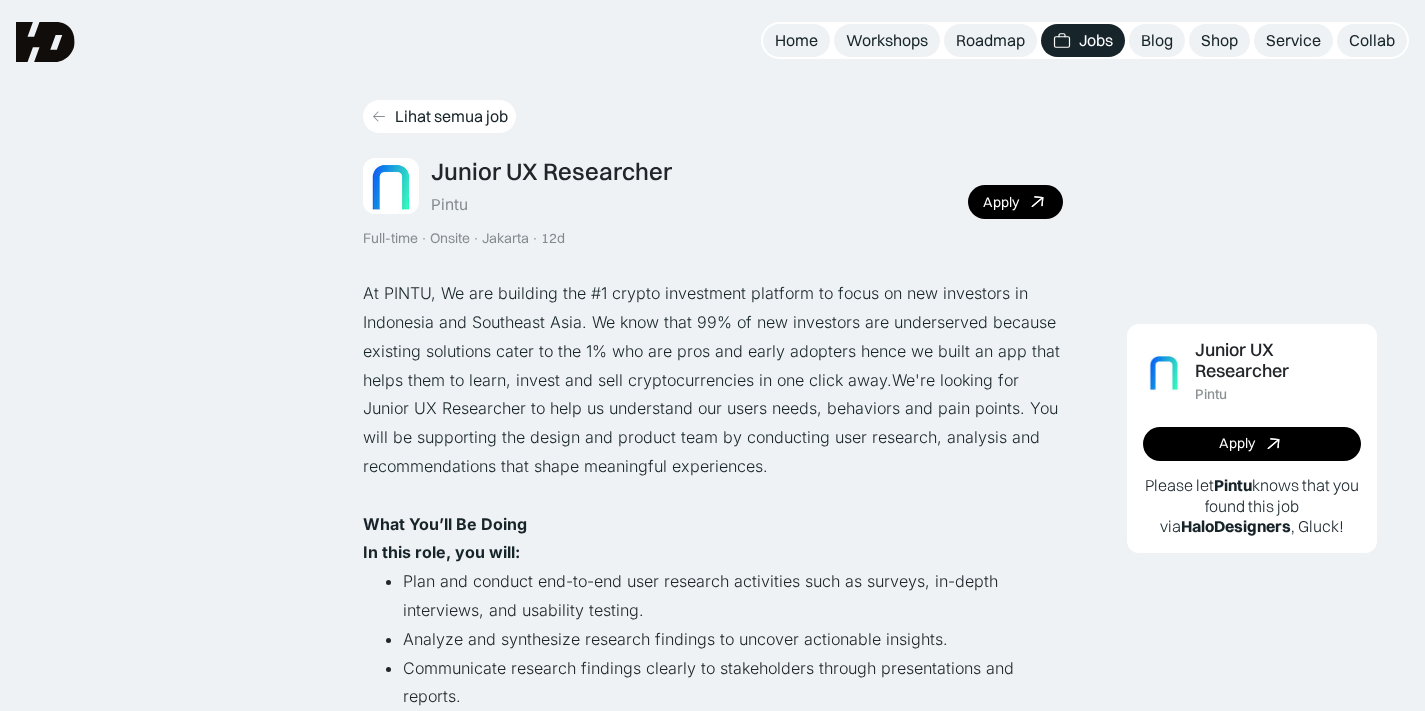 click on "Lihat semua job" at bounding box center [451, 116] 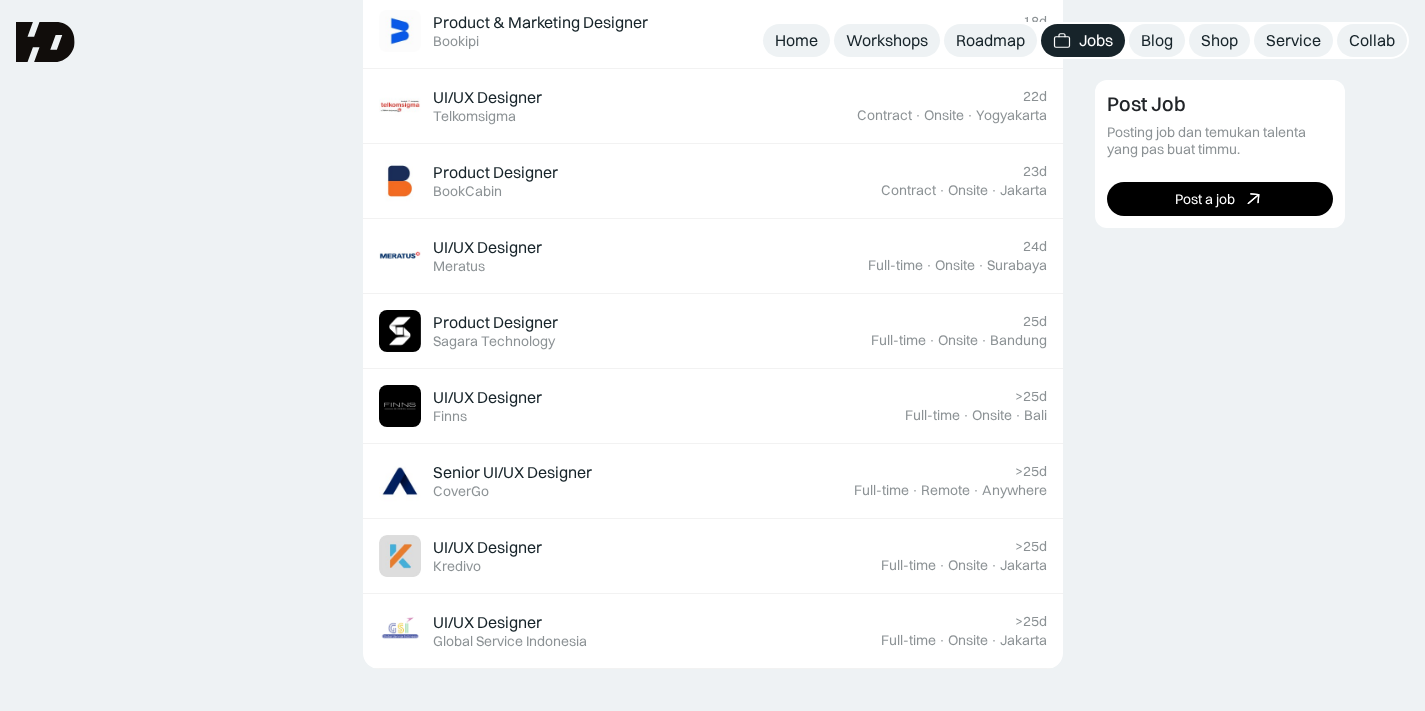 scroll, scrollTop: 938, scrollLeft: 0, axis: vertical 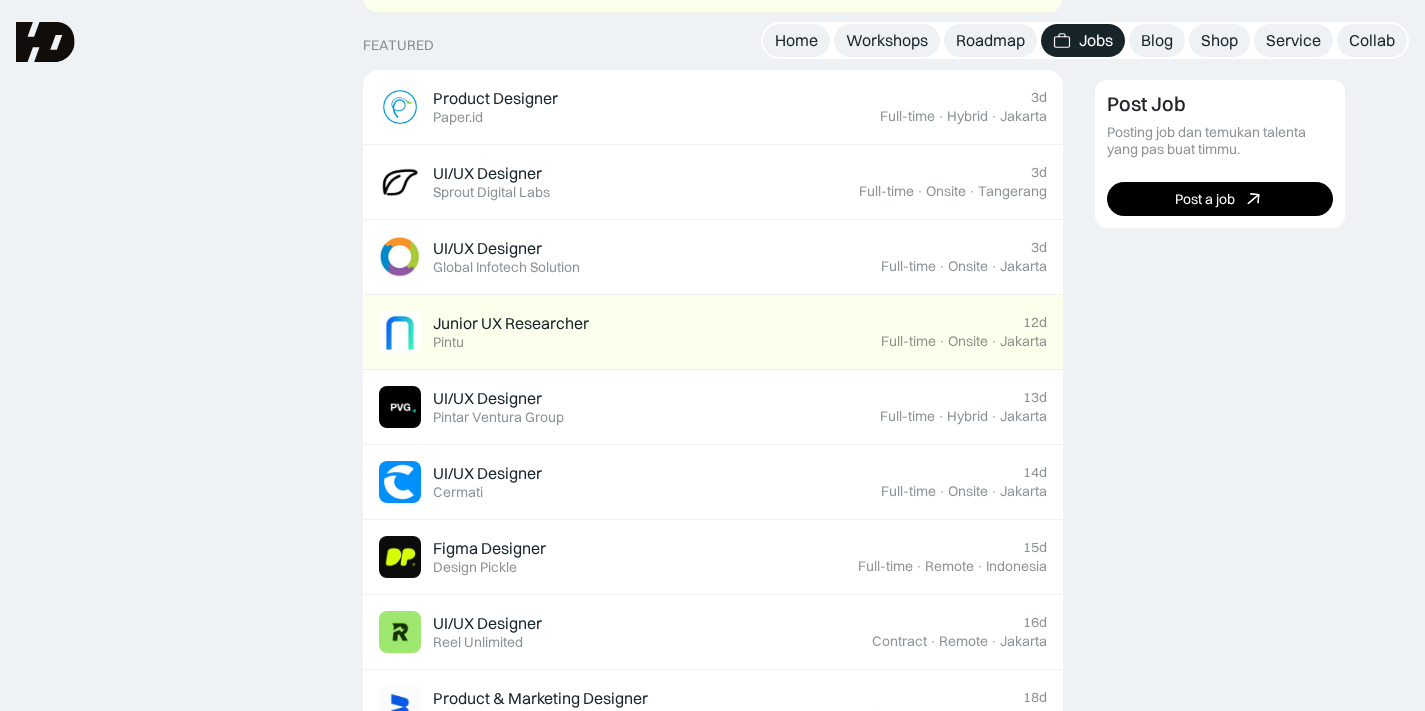 click on "Post Job Posting job dan temukan talenta yang pas buat timmu. Post a job" at bounding box center [1252, 901] 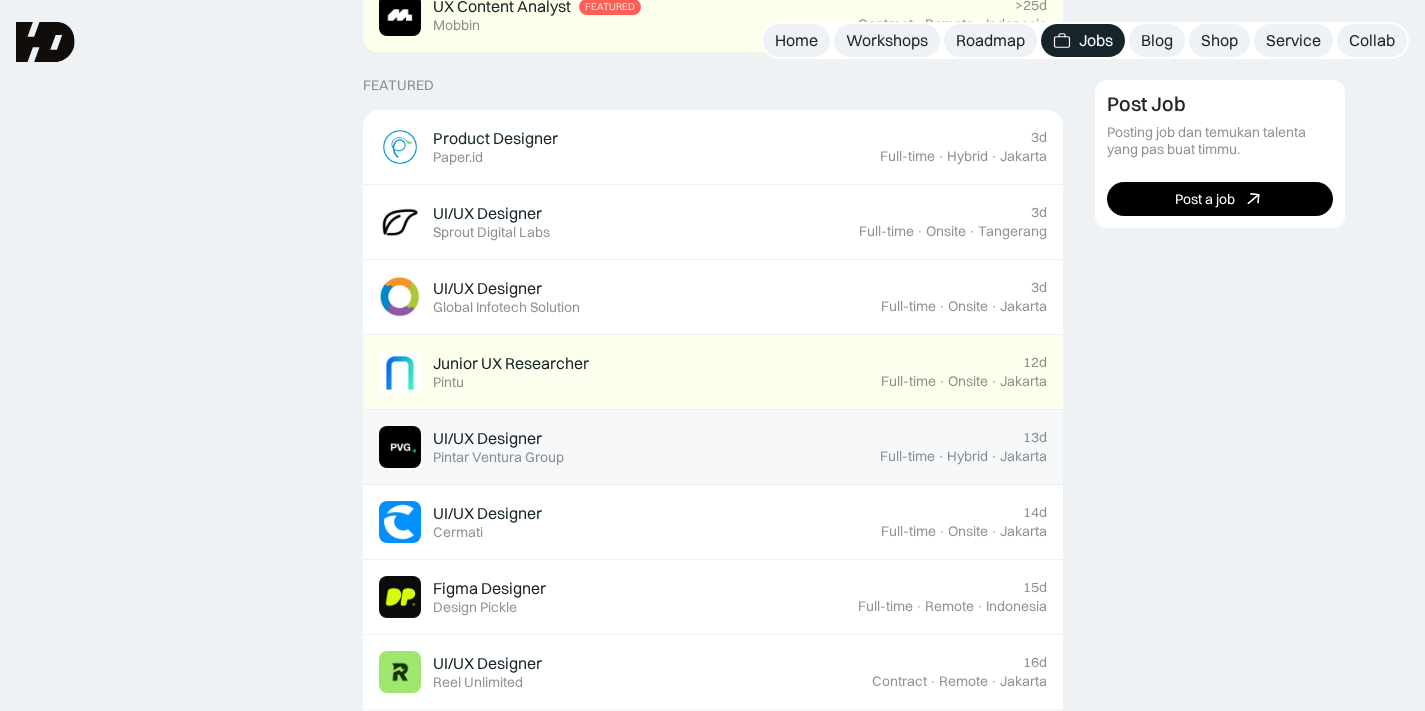 scroll, scrollTop: 879, scrollLeft: 0, axis: vertical 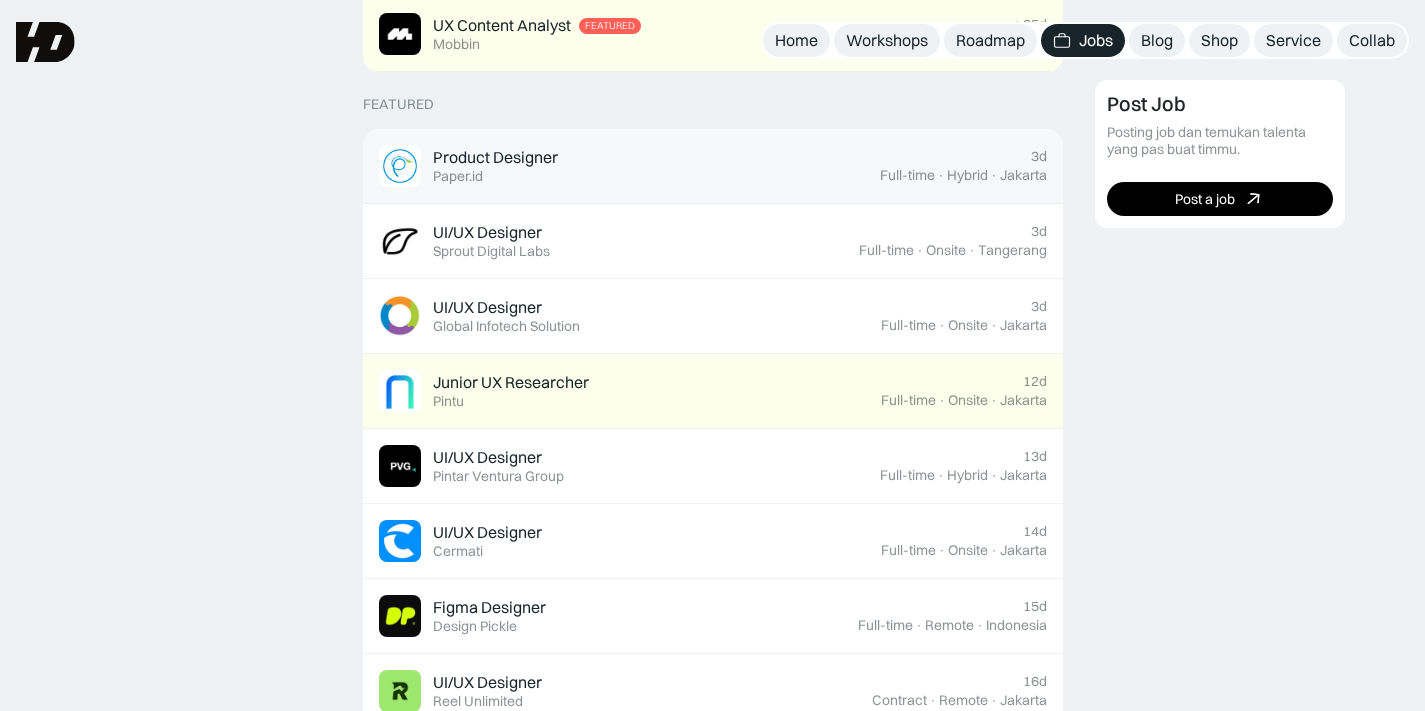 click on "Product Designer Featured Paper.id 3d Full-time  ·  Hybrid  ·  Jakarta" at bounding box center (713, 166) 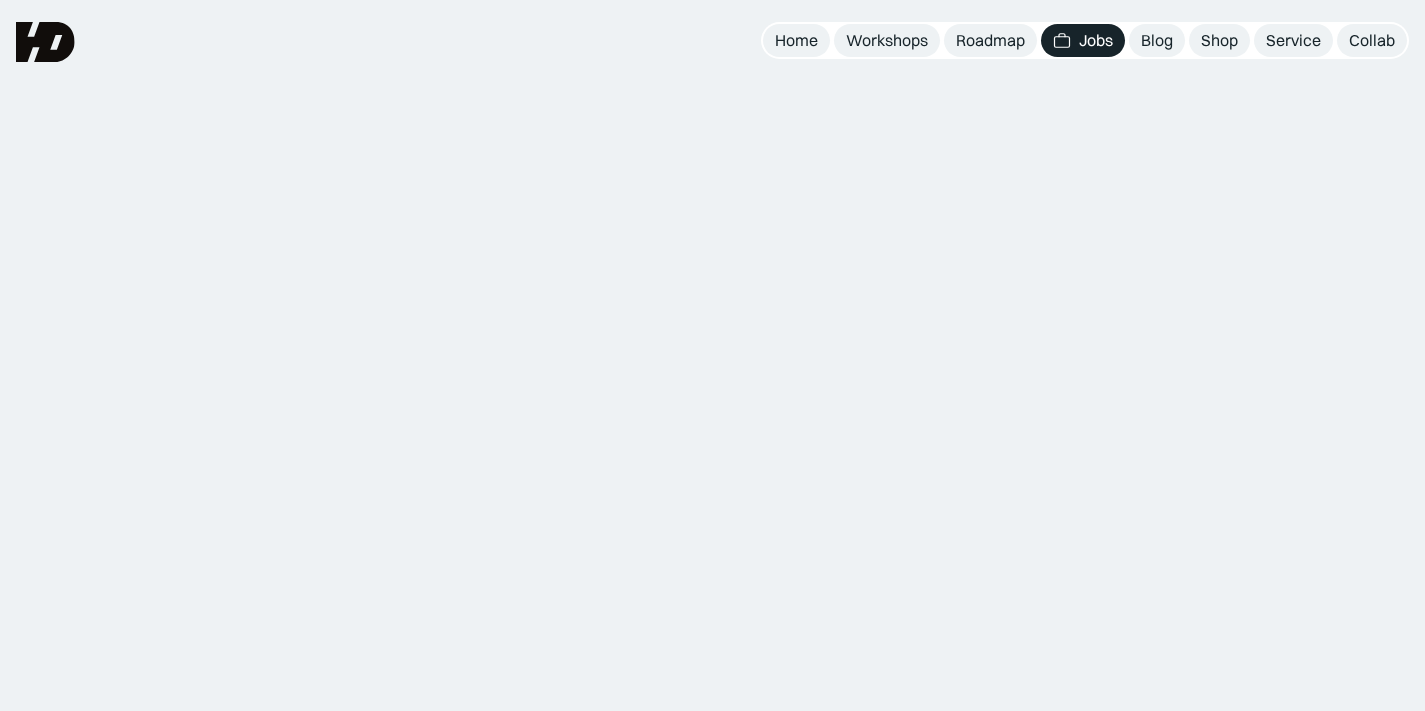 scroll, scrollTop: 0, scrollLeft: 0, axis: both 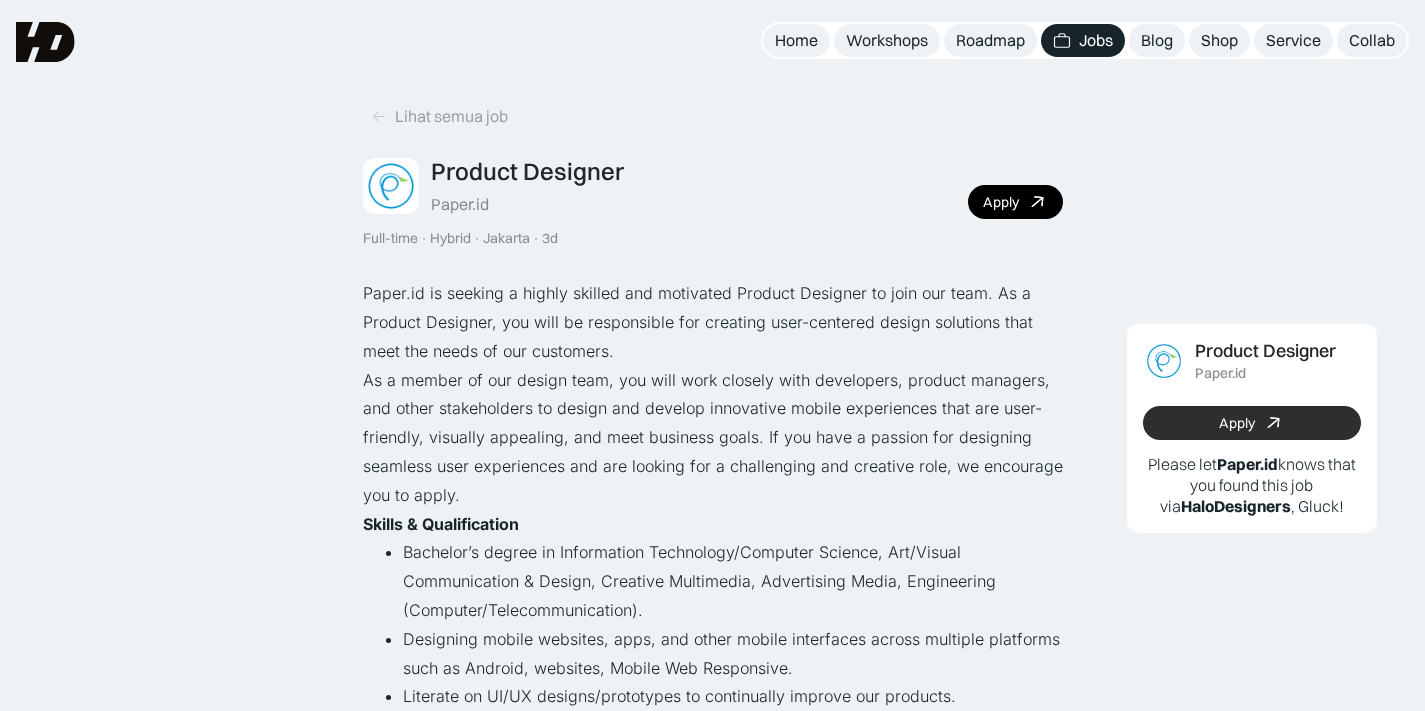 click on "Apply" at bounding box center [1237, 423] 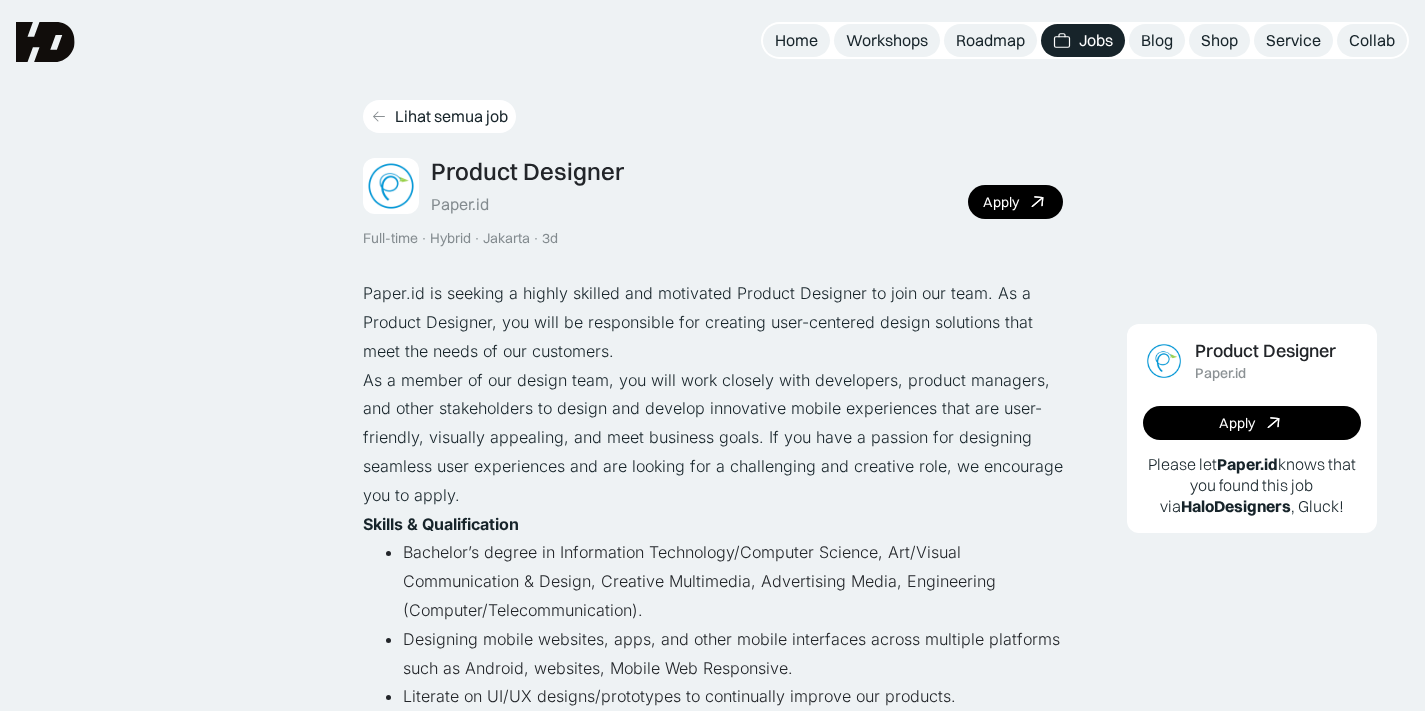 click on "Lihat semua job" at bounding box center [451, 116] 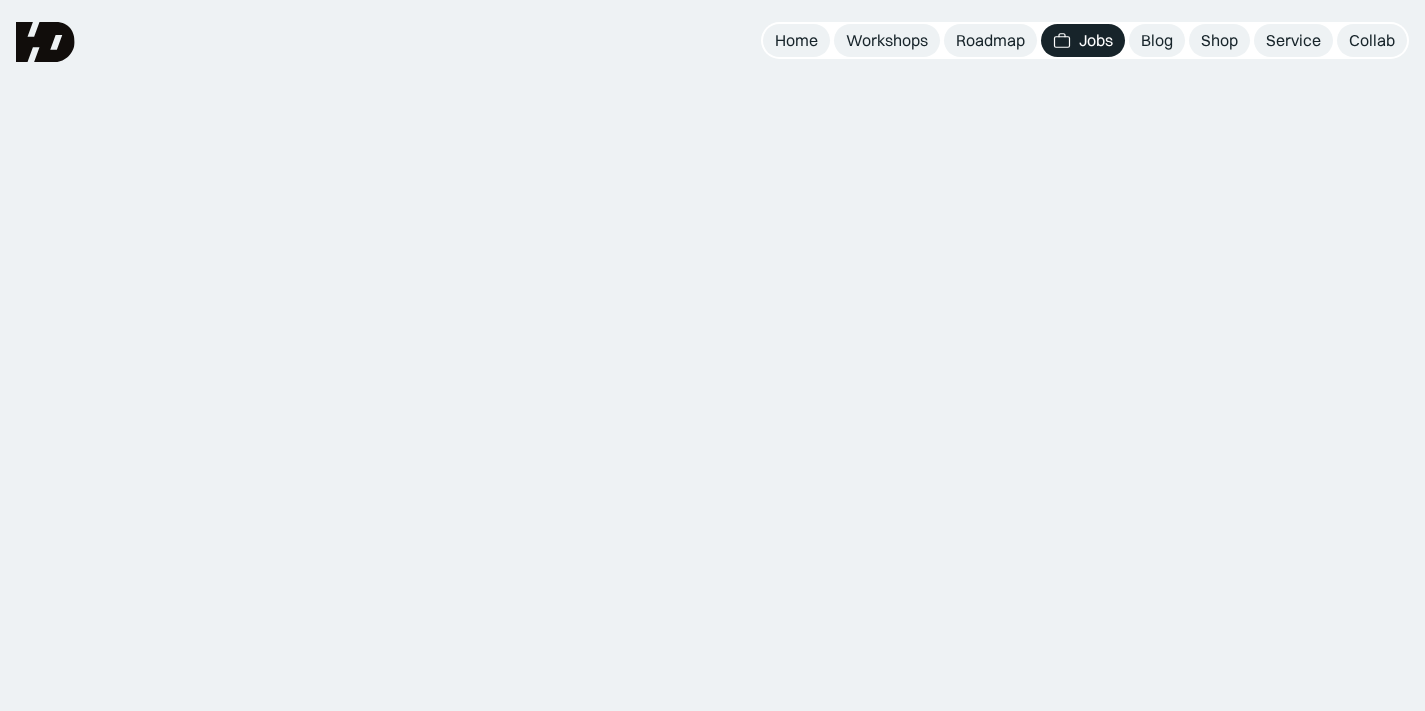 scroll, scrollTop: 0, scrollLeft: 0, axis: both 